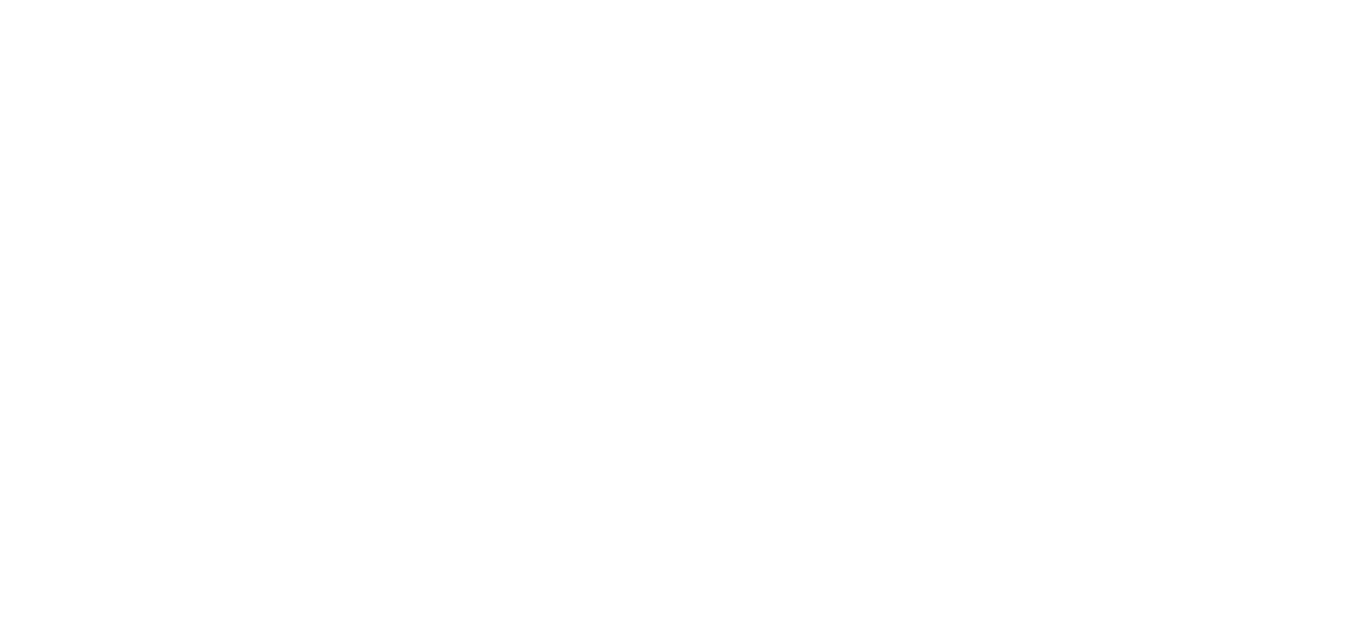scroll, scrollTop: 0, scrollLeft: 0, axis: both 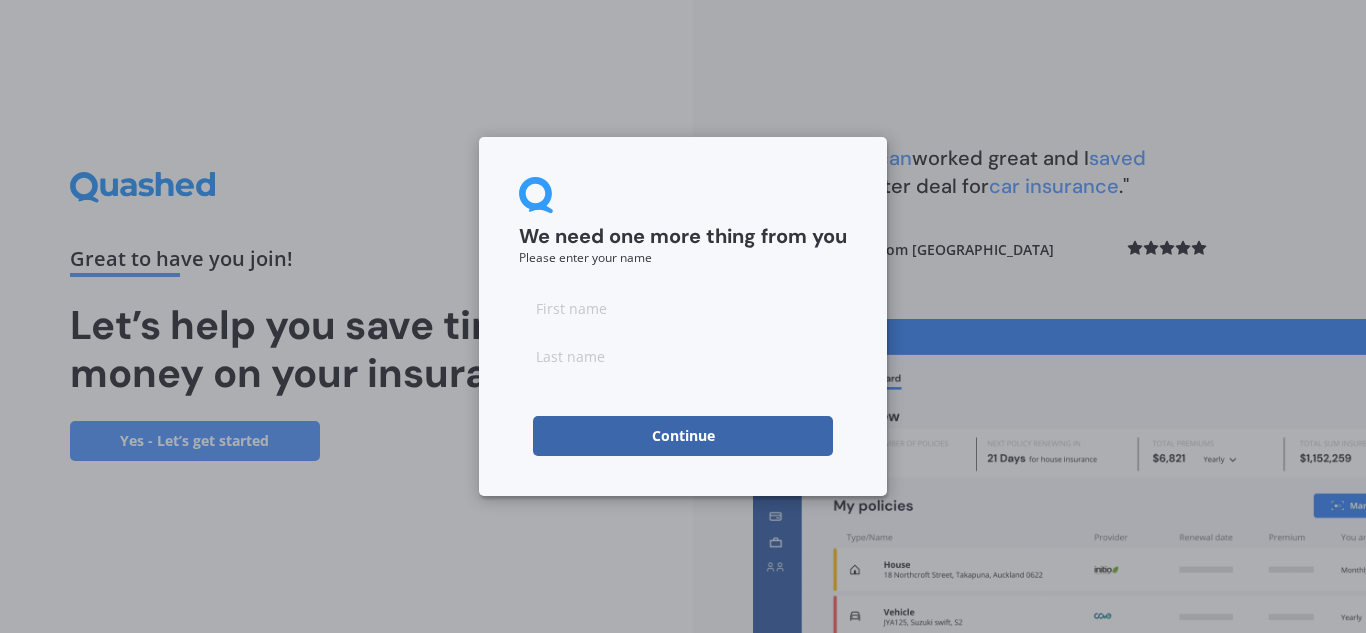 click at bounding box center (683, 308) 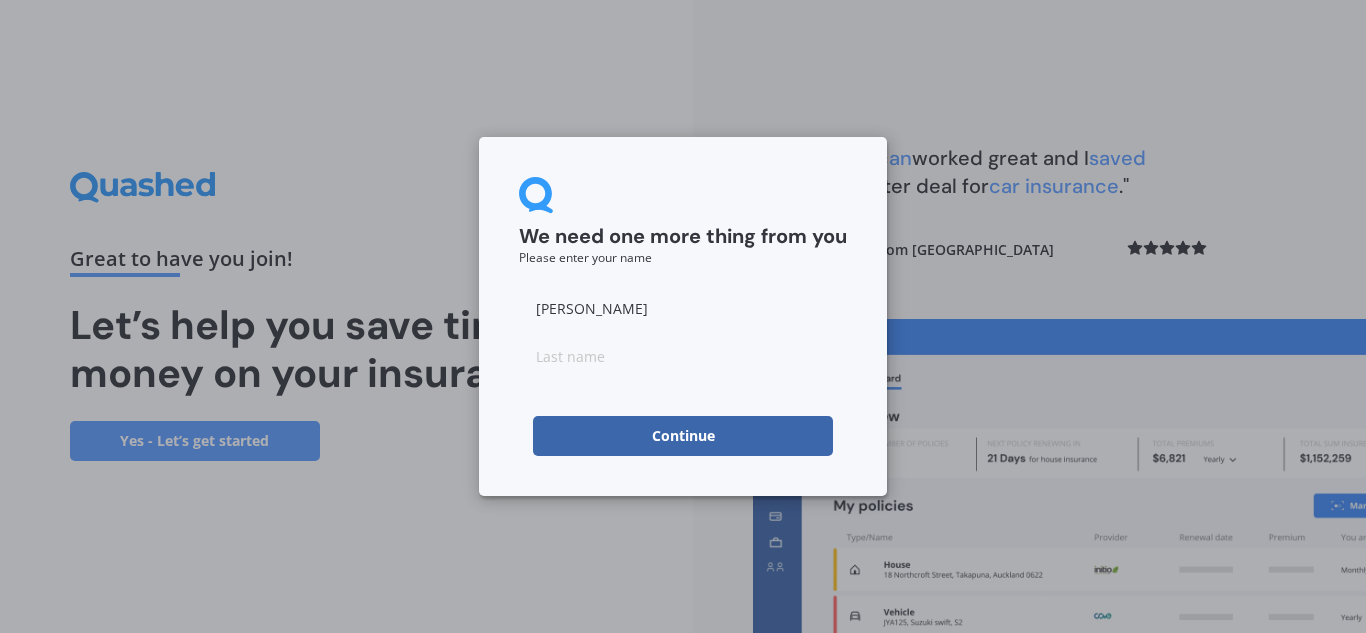 type on "[PERSON_NAME]" 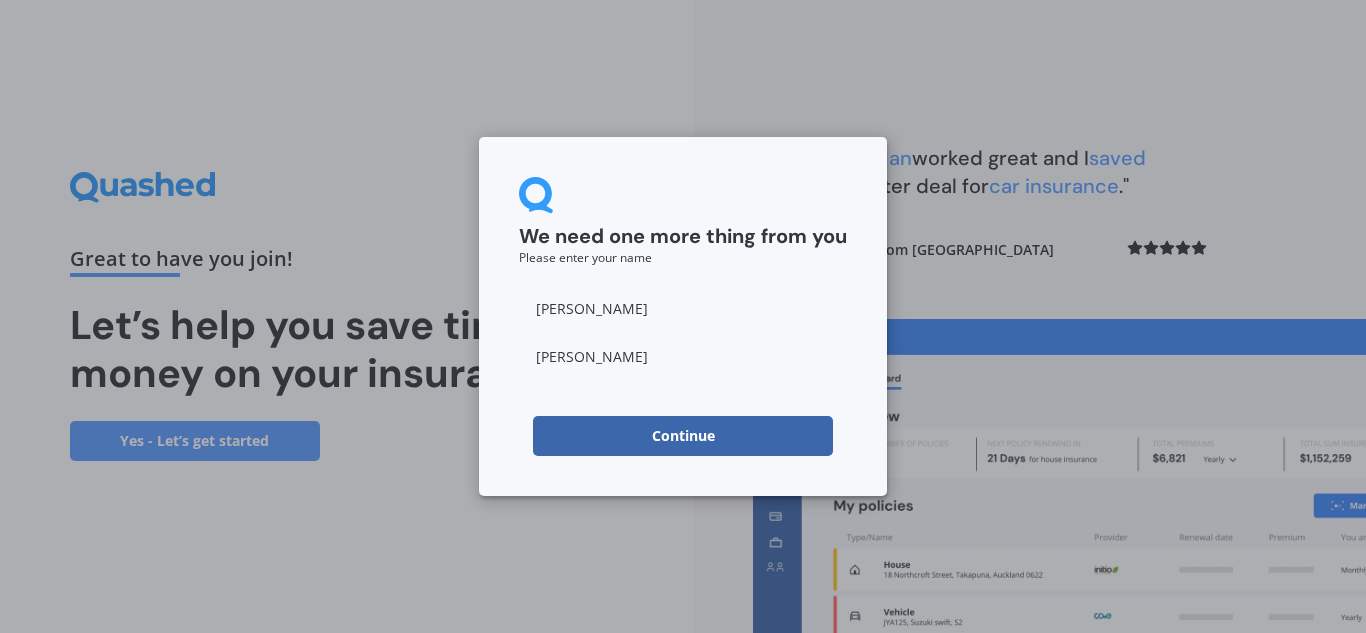 type on "[PERSON_NAME]" 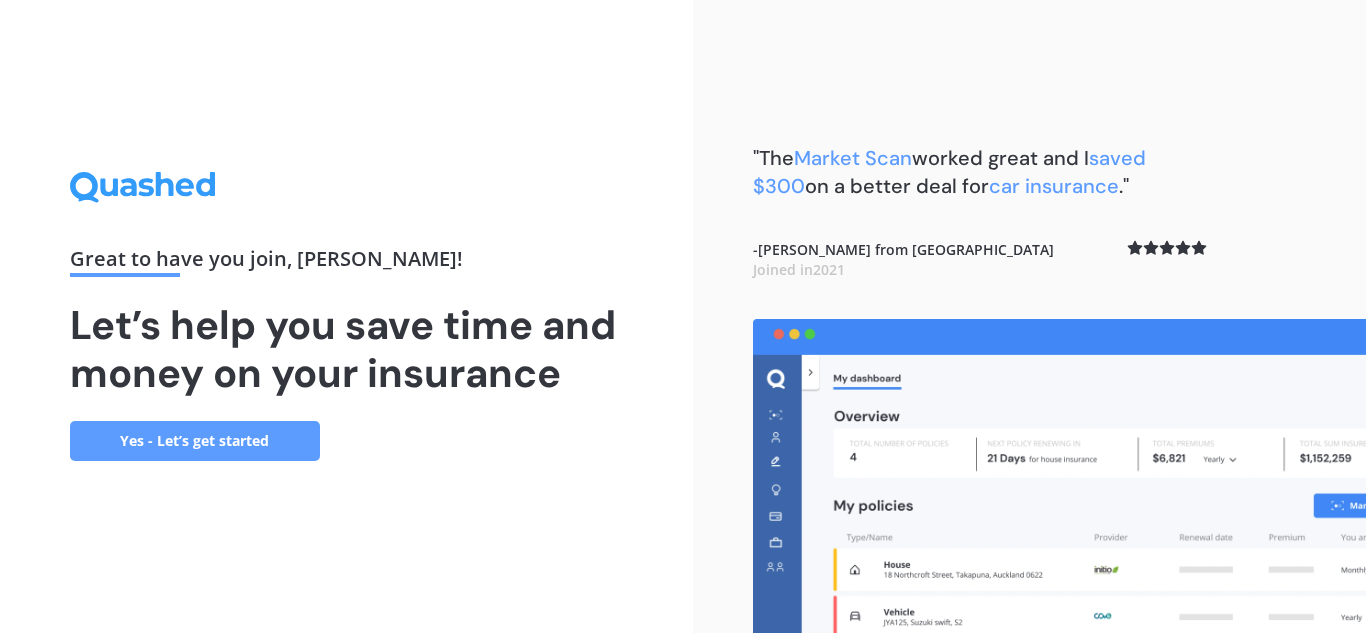 click on "Yes - Let’s get started" at bounding box center [195, 441] 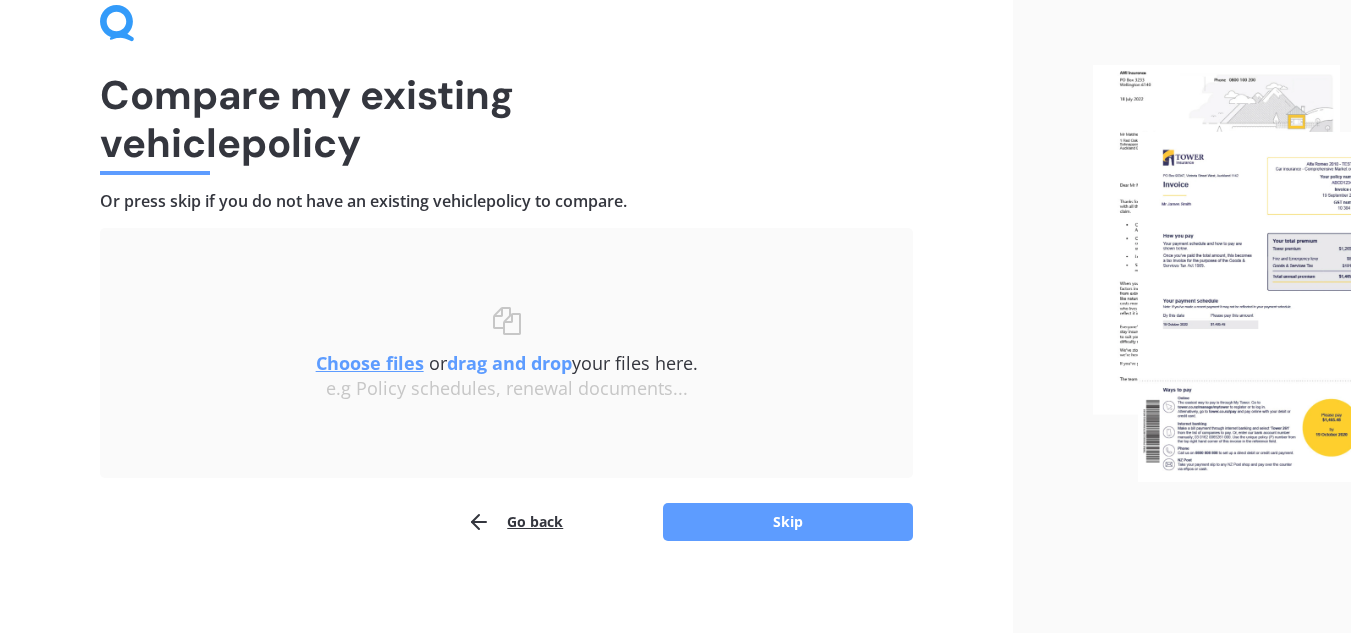 scroll, scrollTop: 104, scrollLeft: 0, axis: vertical 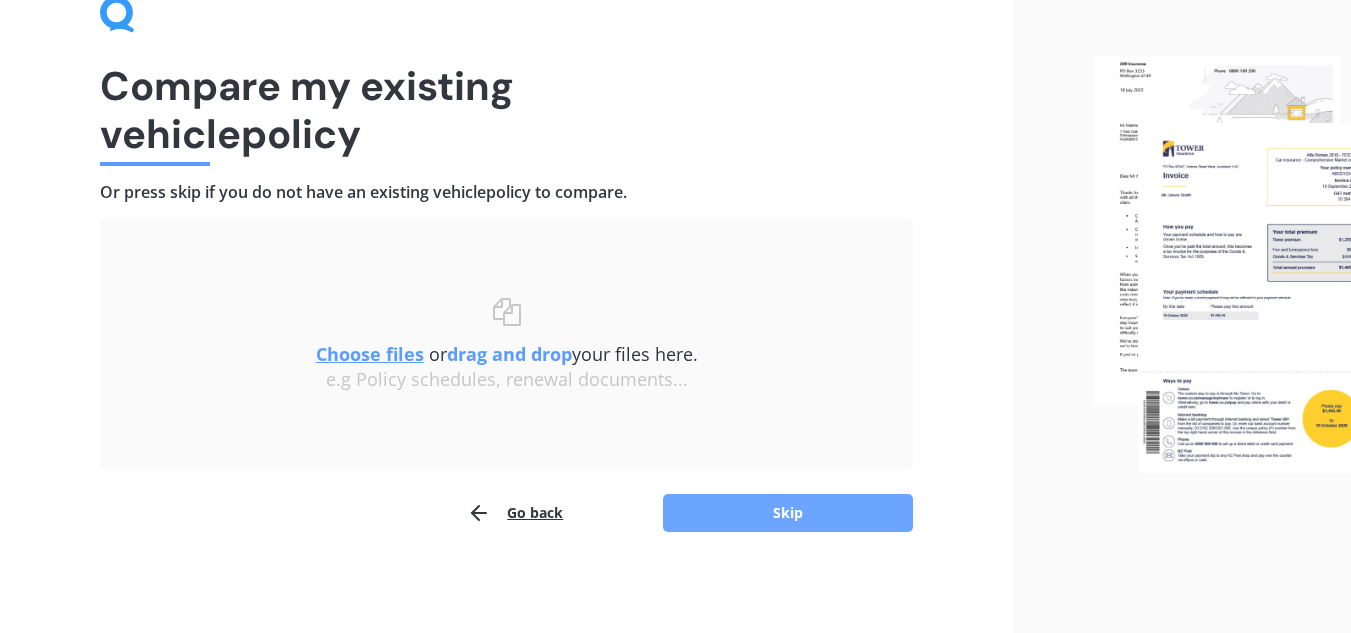click on "Skip" at bounding box center (788, 513) 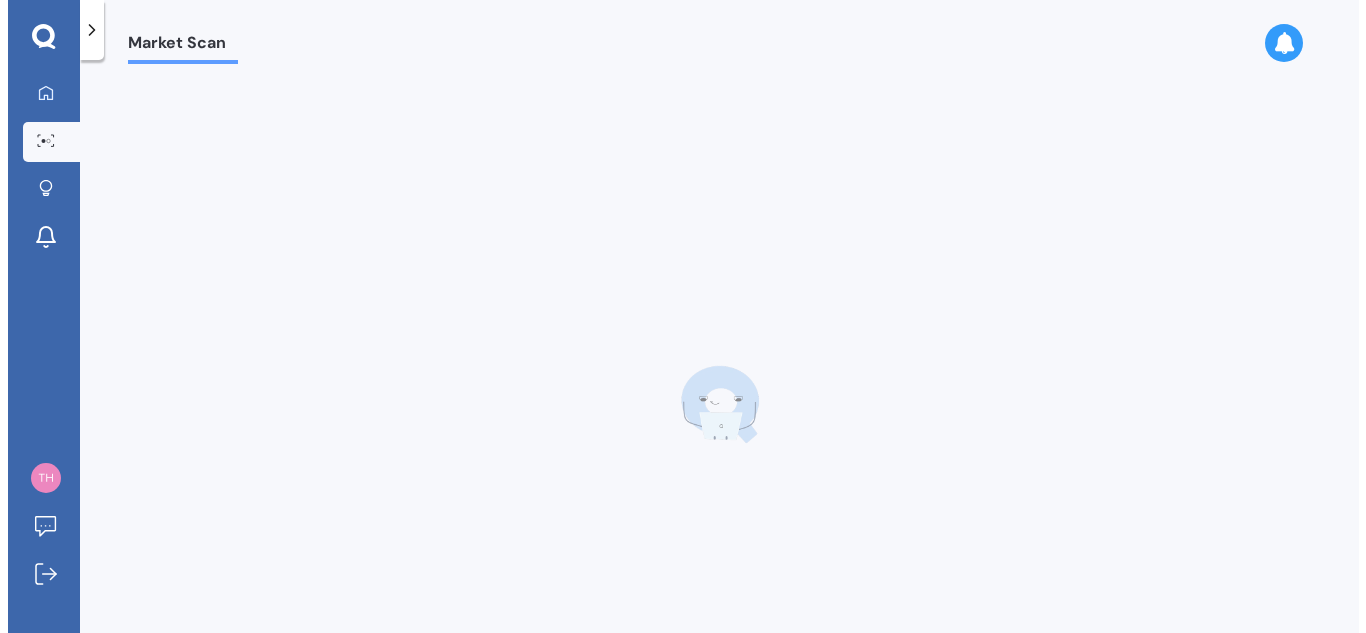 scroll, scrollTop: 0, scrollLeft: 0, axis: both 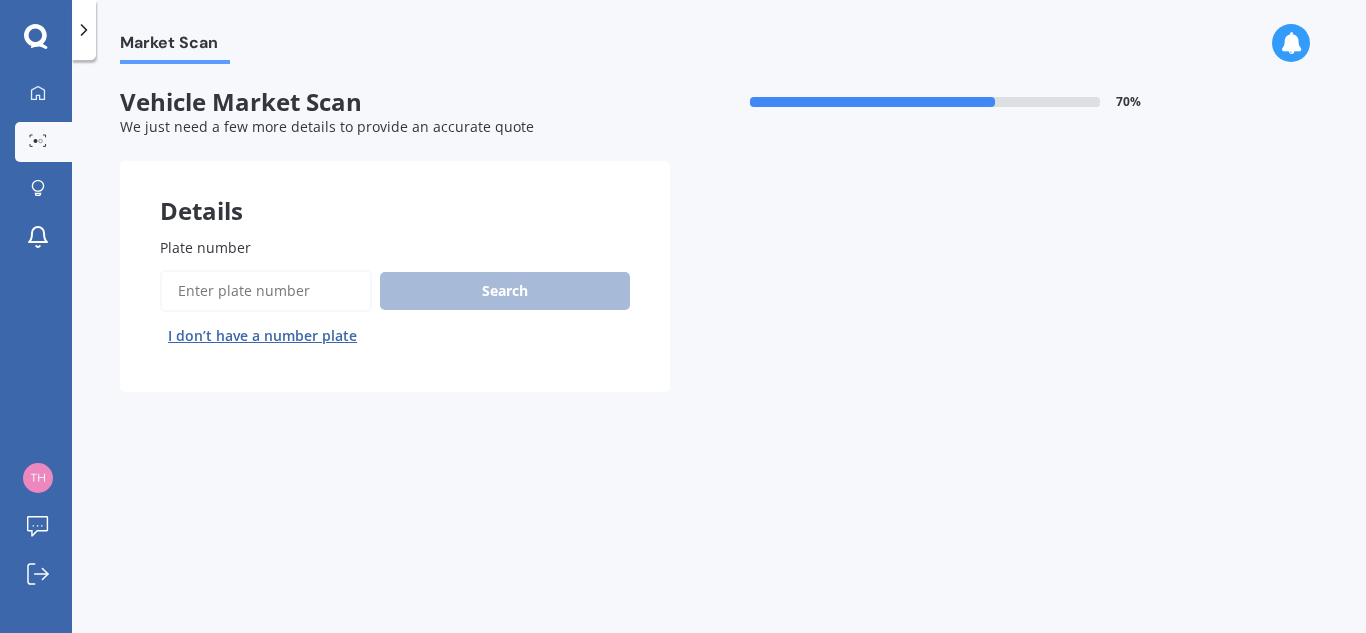click on "Plate number" at bounding box center (266, 291) 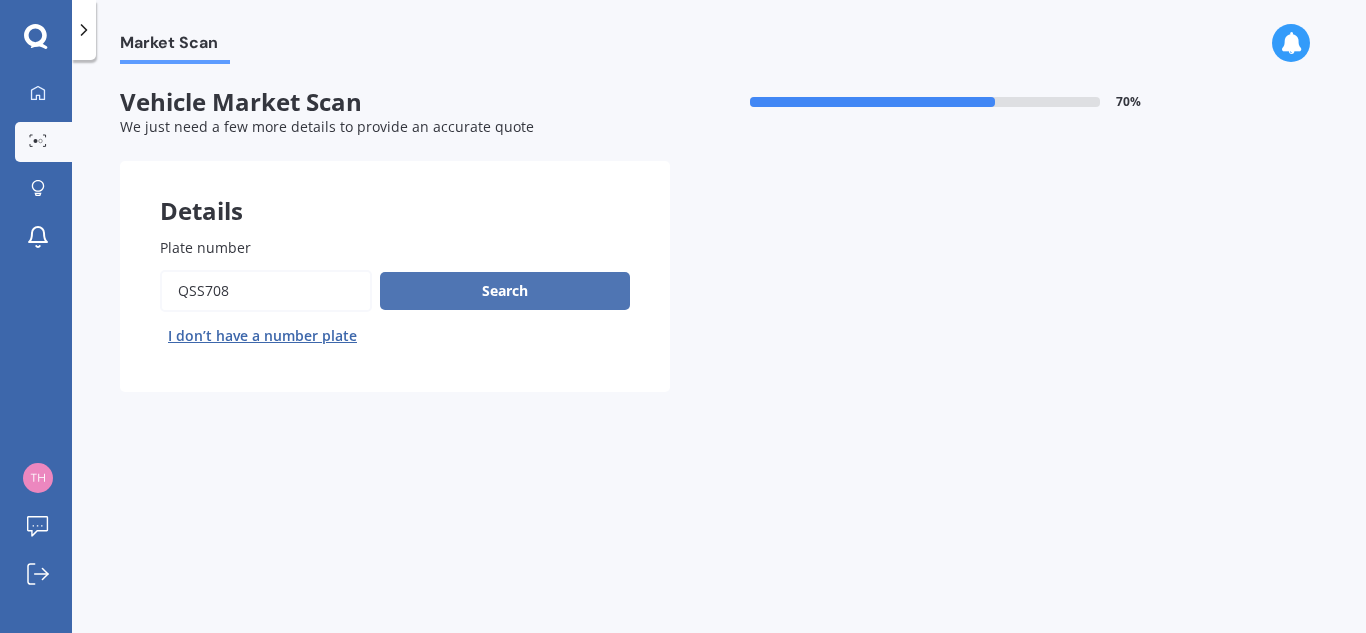 type on "qss708" 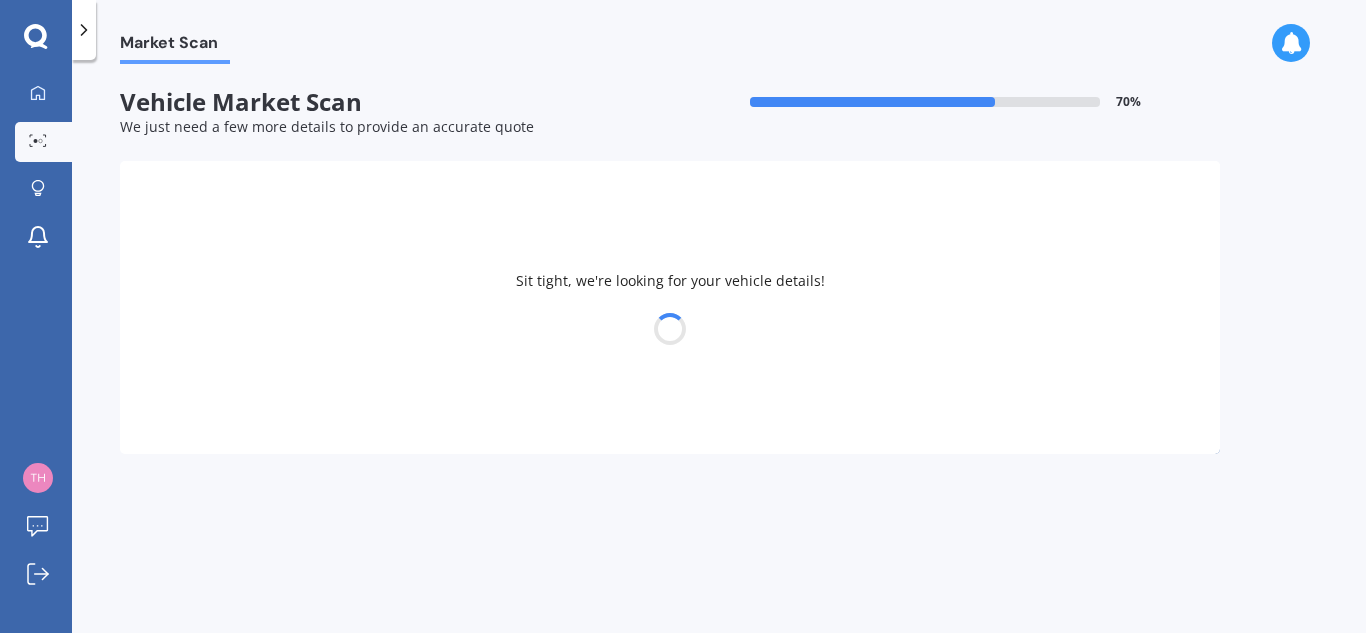 select on "SUBARU" 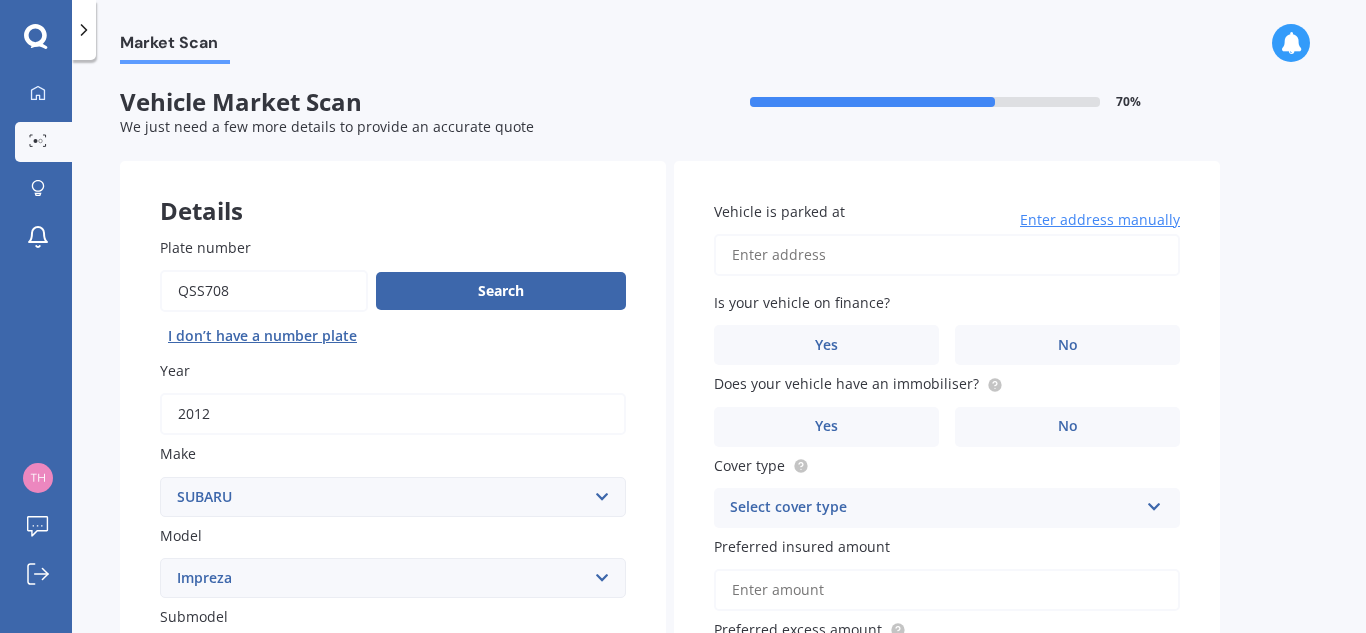 click on "Vehicle is parked at" at bounding box center (947, 255) 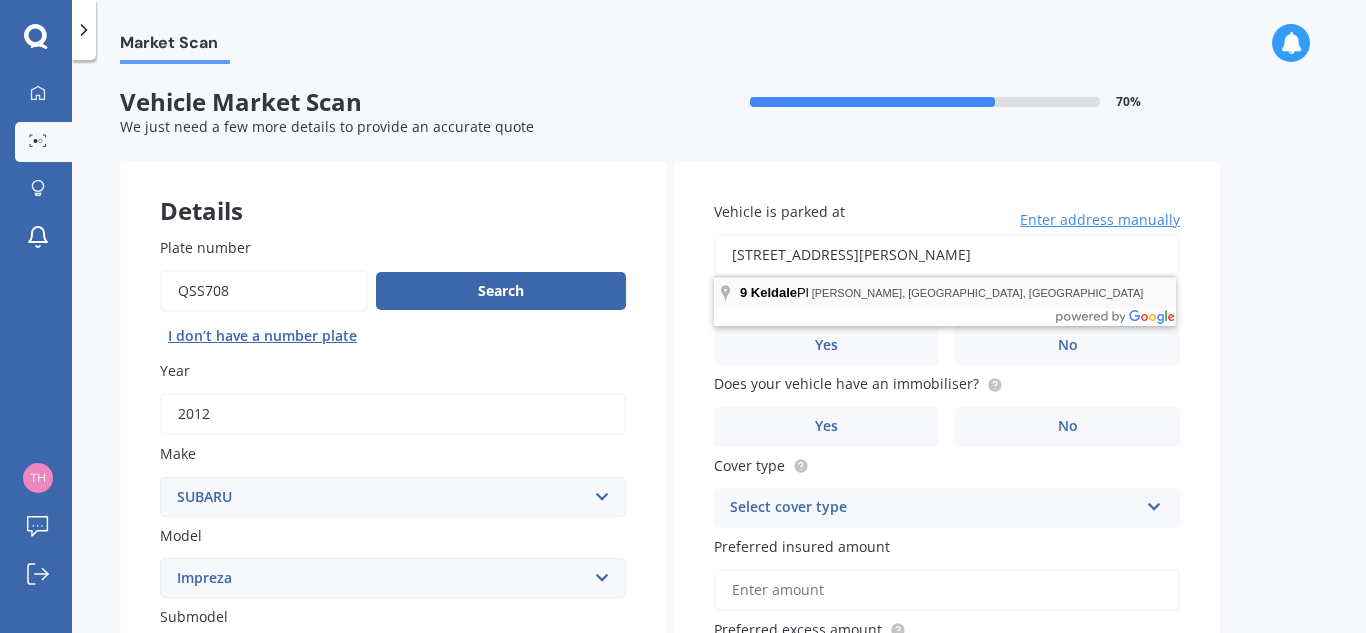 type on "[STREET_ADDRESS][PERSON_NAME]" 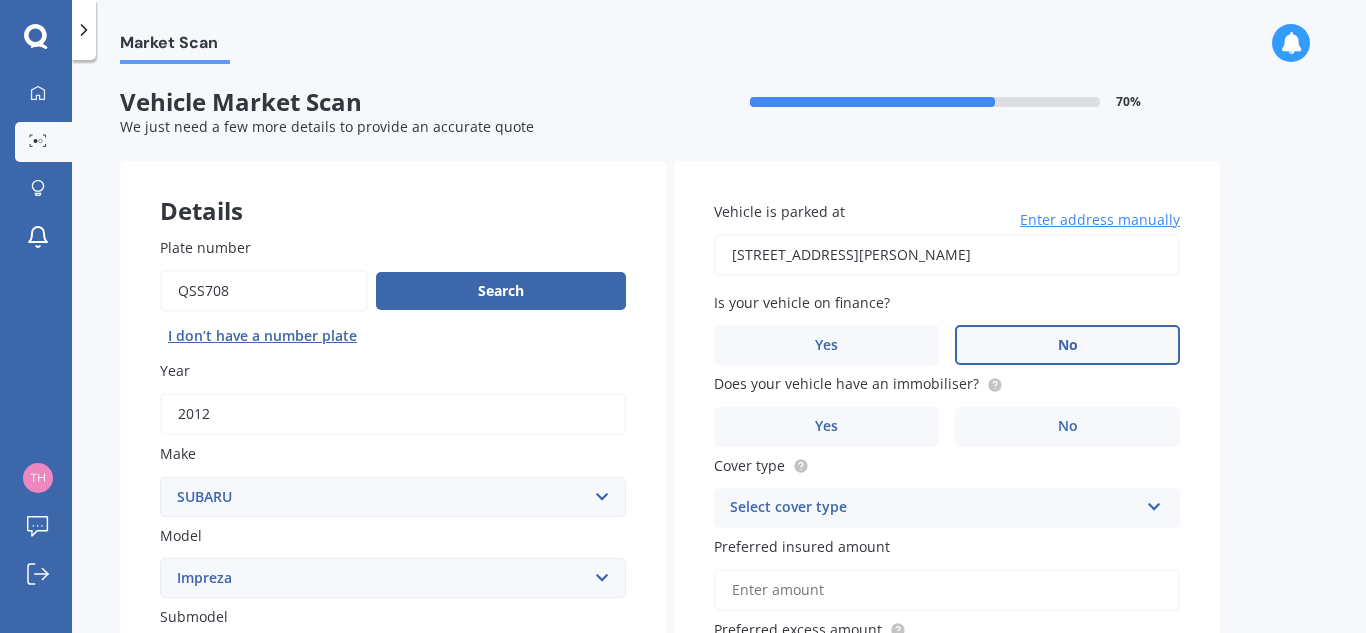 click on "No" at bounding box center [1067, 345] 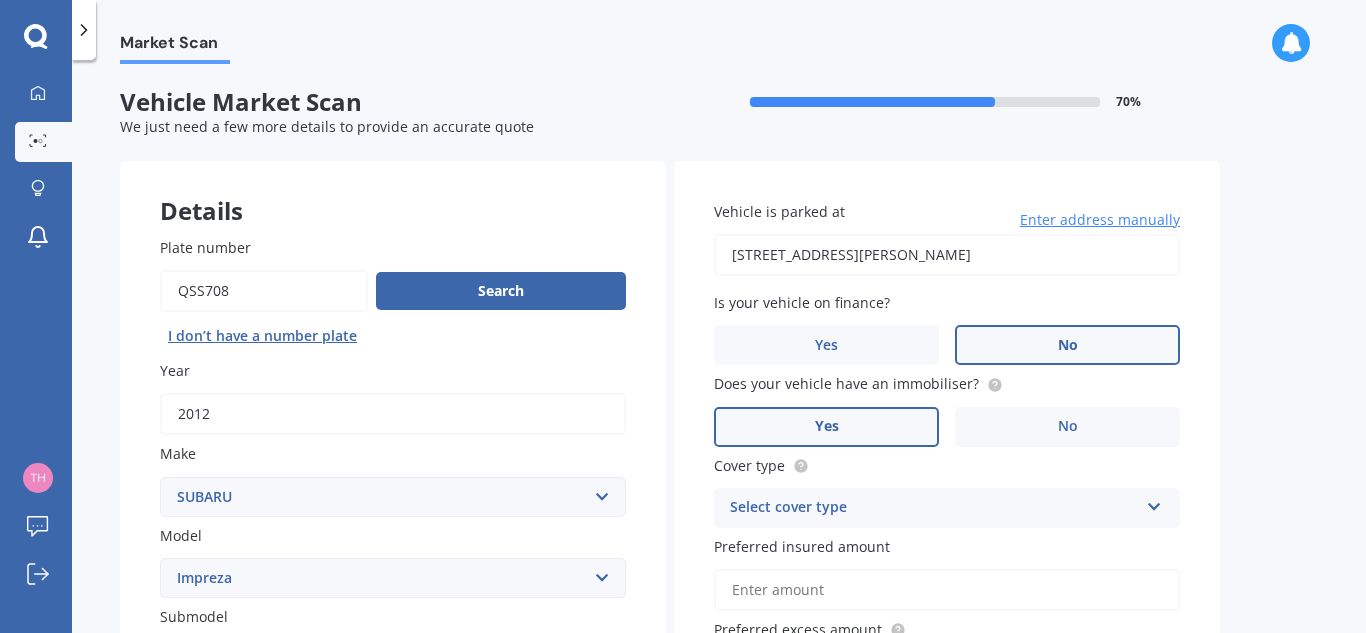 click on "Yes" at bounding box center (826, 427) 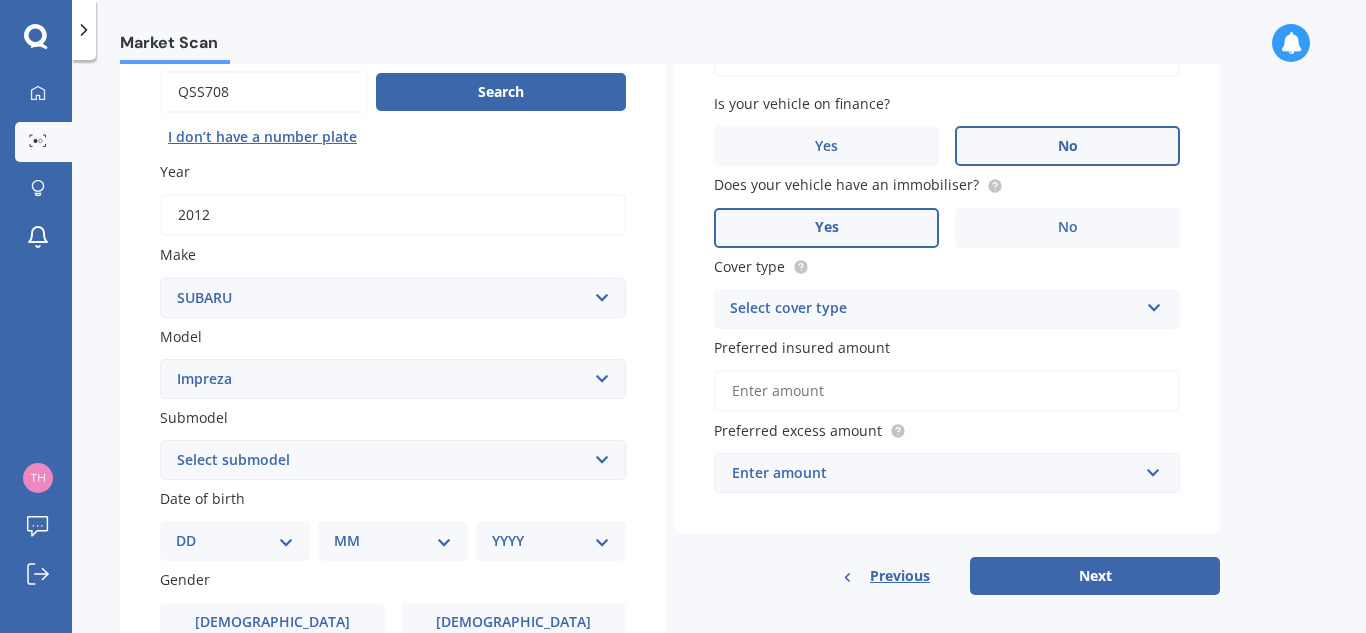 scroll, scrollTop: 200, scrollLeft: 0, axis: vertical 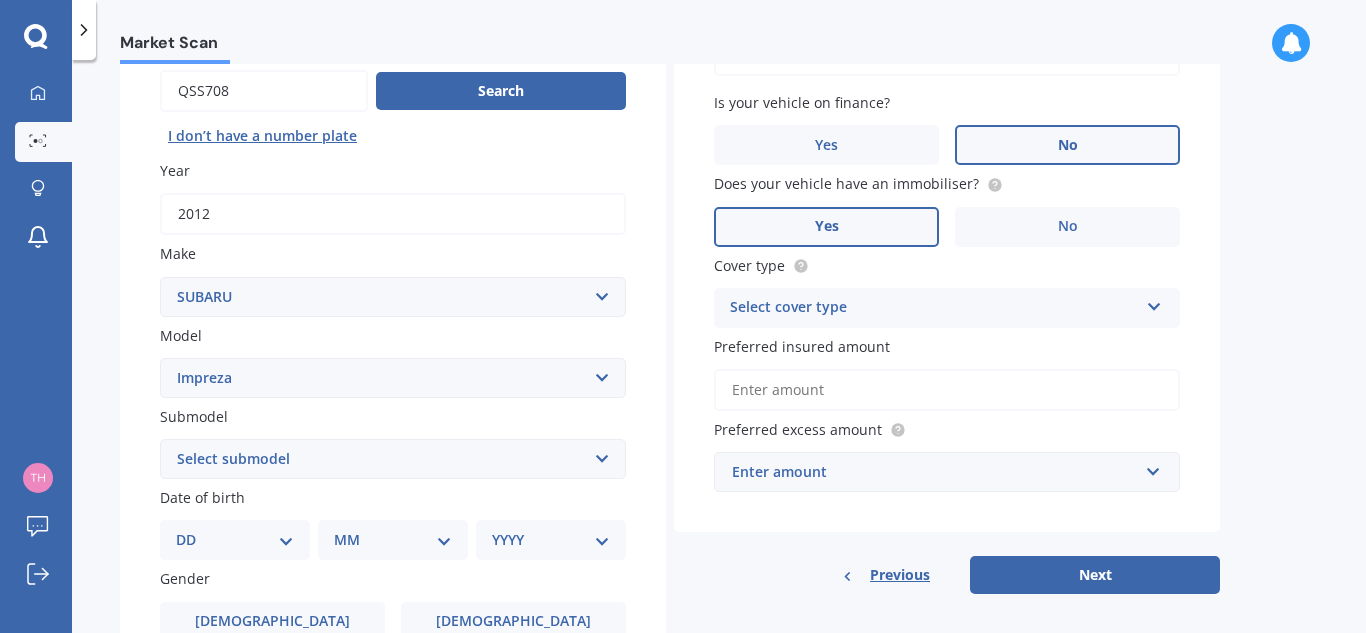 click on "Select cover type" at bounding box center (934, 308) 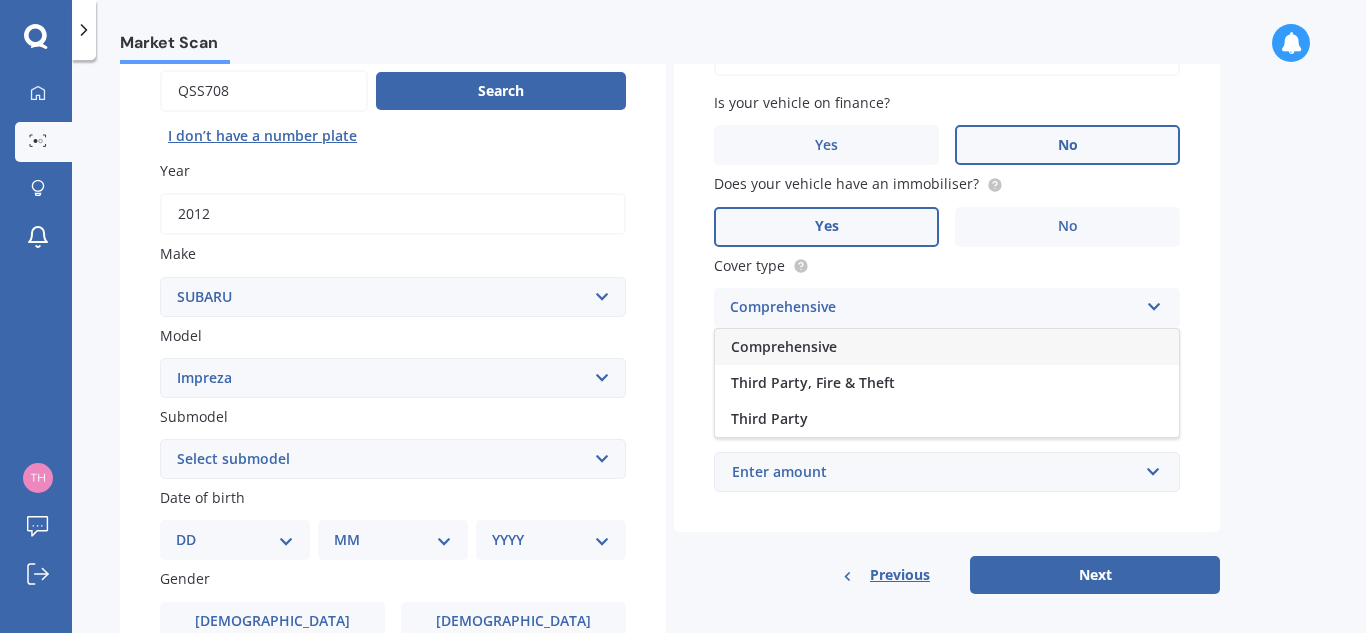 click on "Comprehensive" at bounding box center [784, 346] 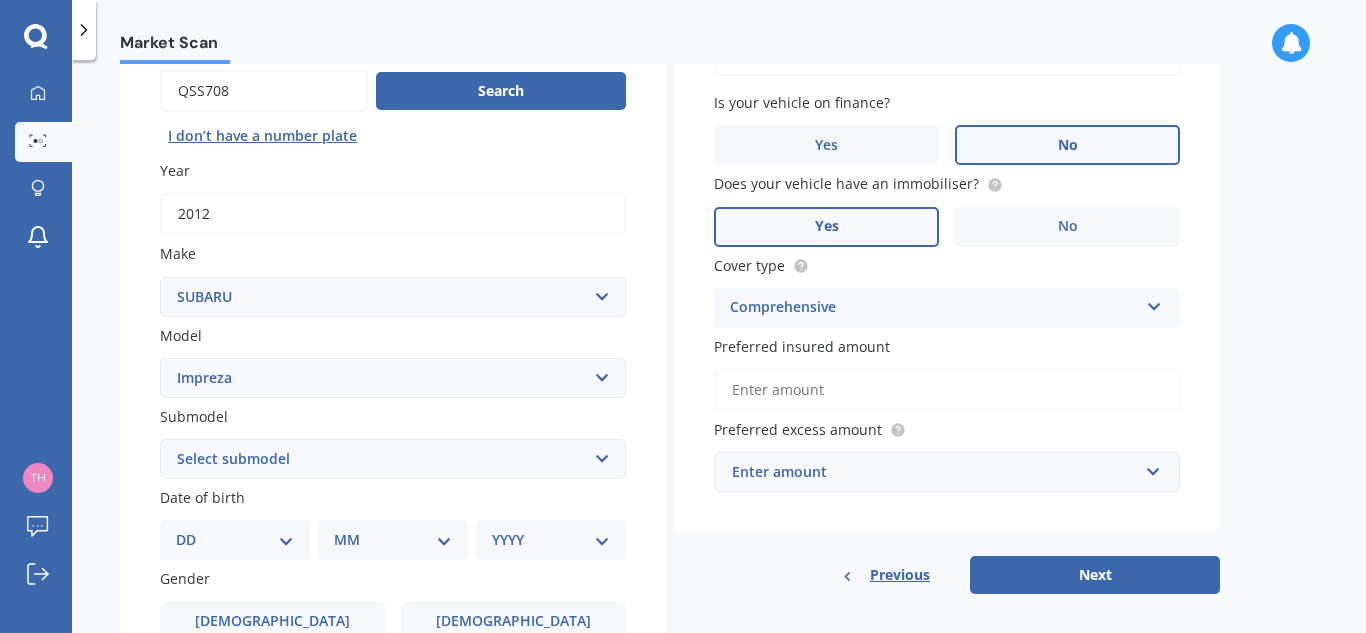 click on "Preferred insured amount" at bounding box center (947, 390) 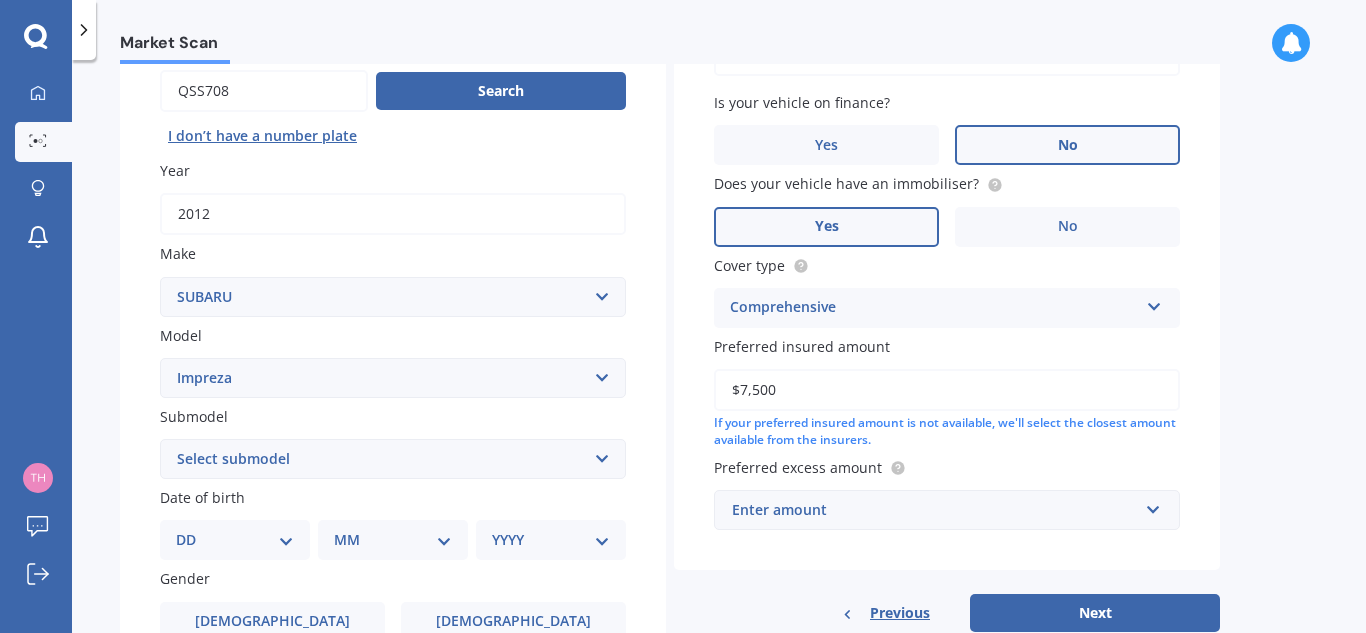 type on "$7,500" 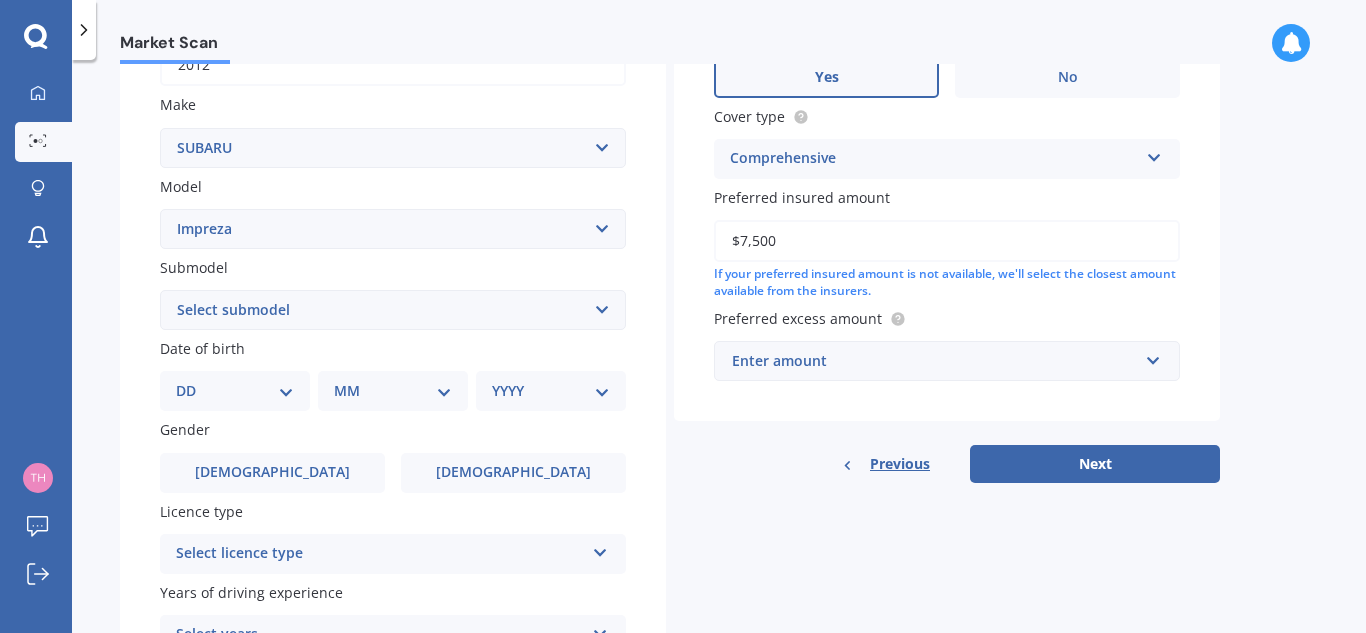 scroll, scrollTop: 350, scrollLeft: 0, axis: vertical 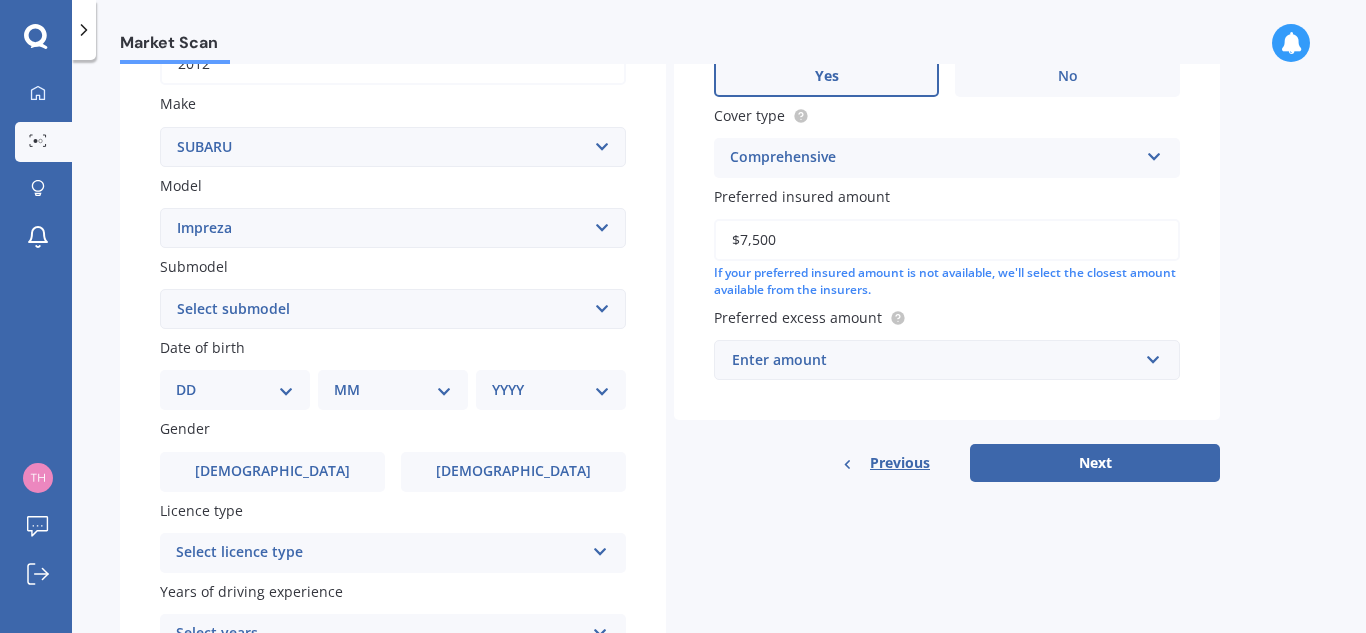 click on "Enter amount" at bounding box center [935, 360] 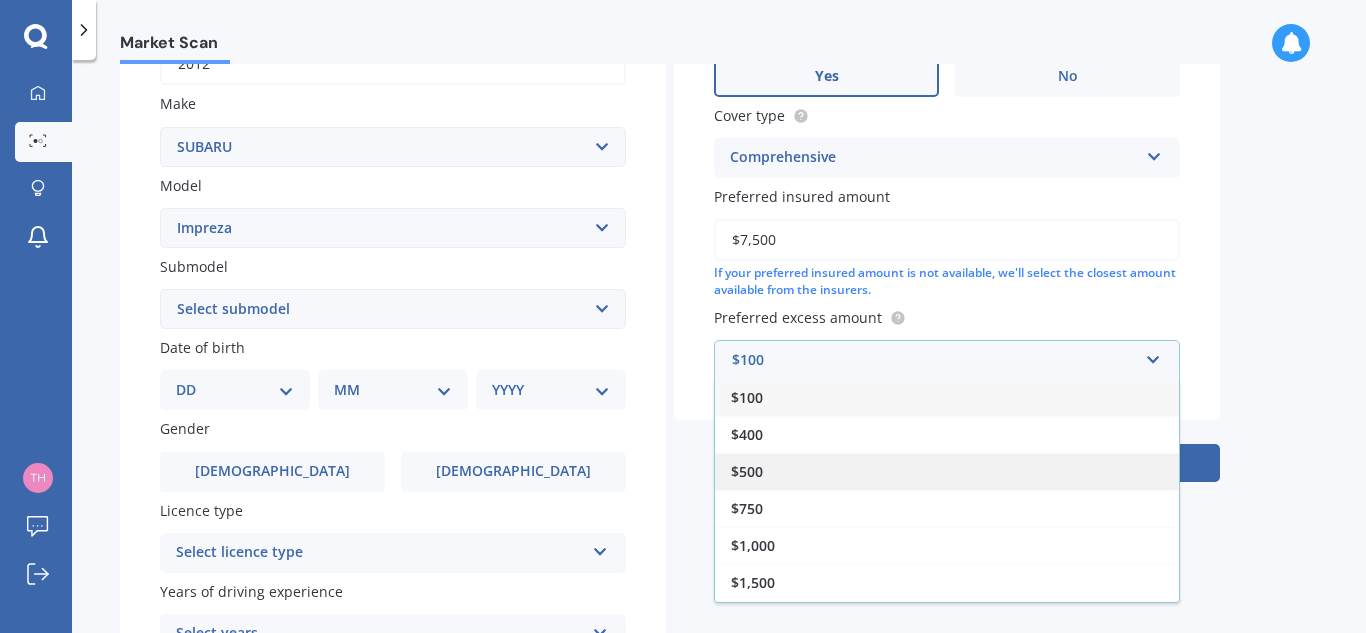 click on "$500" at bounding box center (747, 471) 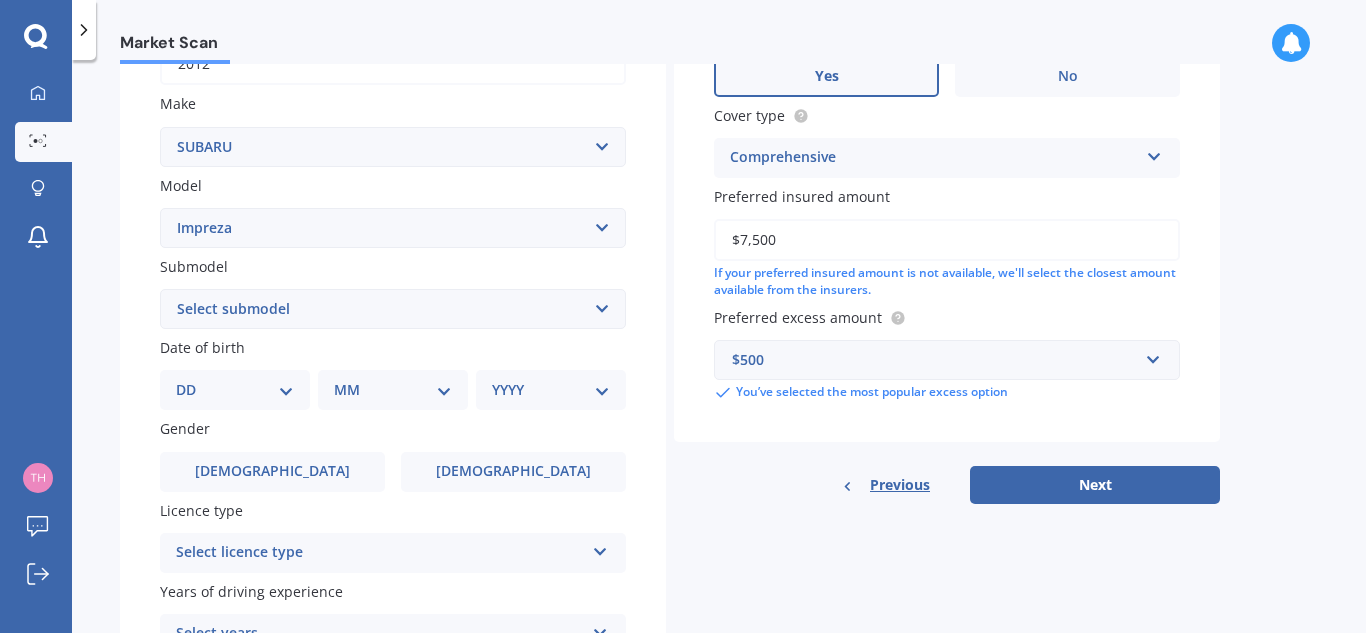 click on "DD 01 02 03 04 05 06 07 08 09 10 11 12 13 14 15 16 17 18 19 20 21 22 23 24 25 26 27 28 29 30 31" at bounding box center (235, 390) 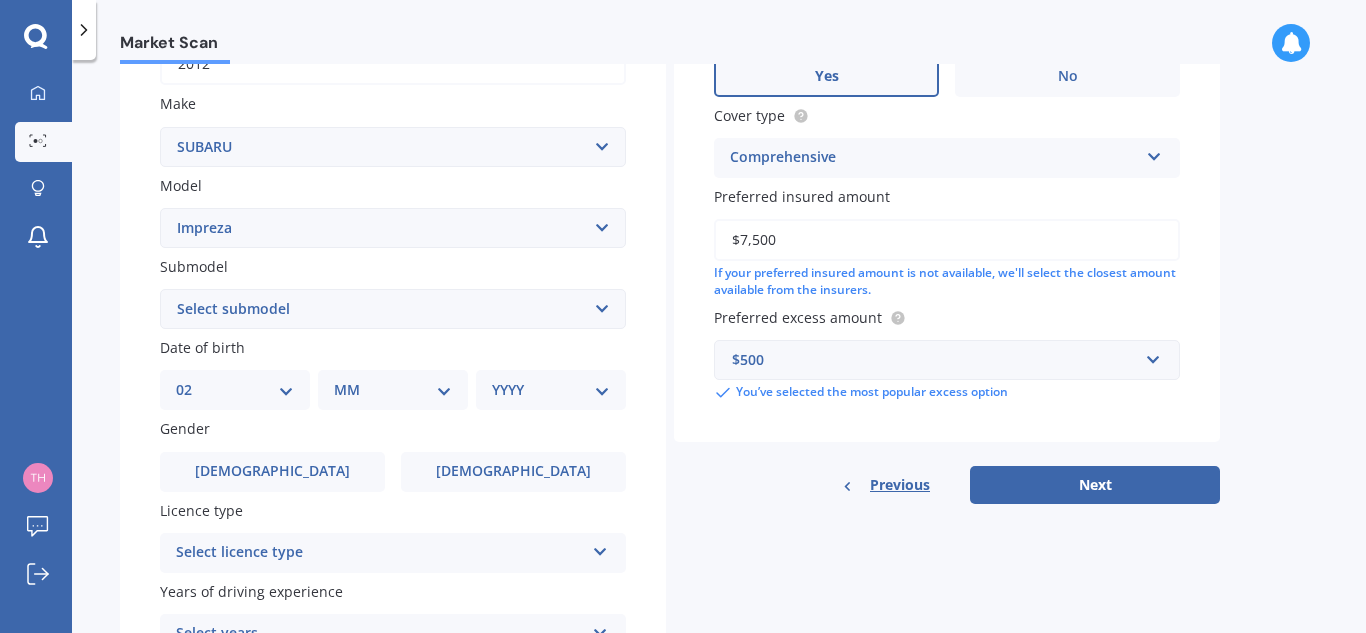 click on "DD 01 02 03 04 05 06 07 08 09 10 11 12 13 14 15 16 17 18 19 20 21 22 23 24 25 26 27 28 29 30 31" at bounding box center [235, 390] 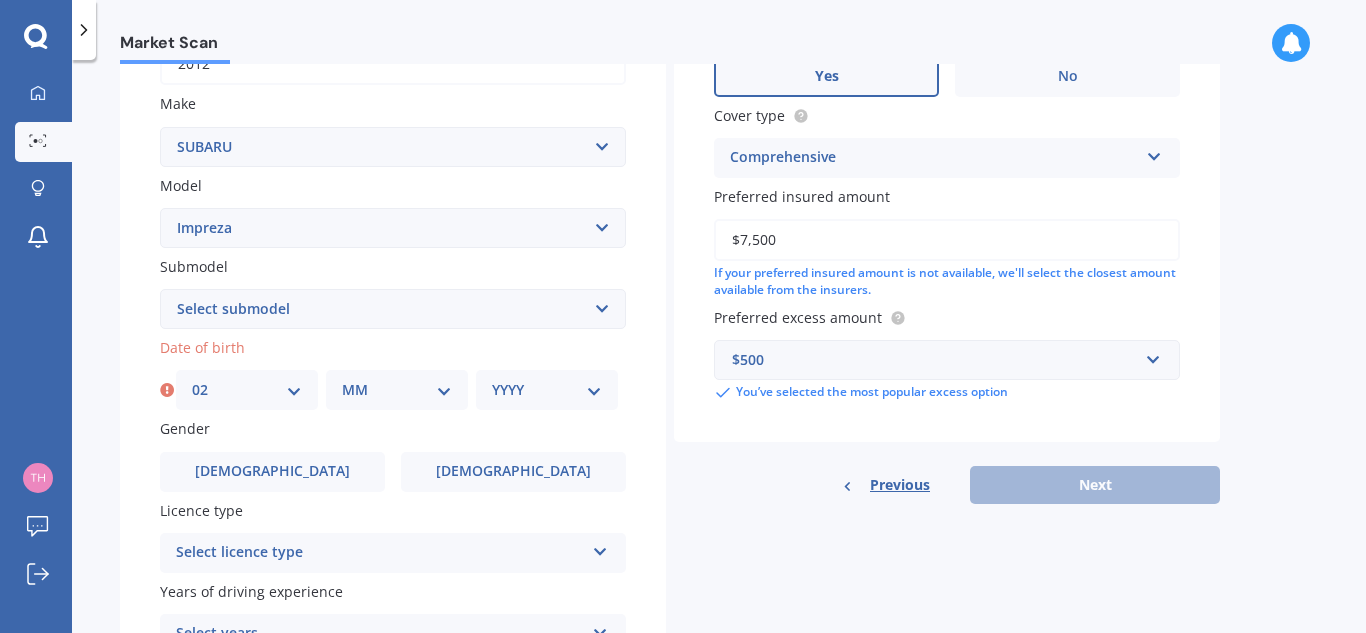 click on "MM 01 02 03 04 05 06 07 08 09 10 11 12" at bounding box center (397, 390) 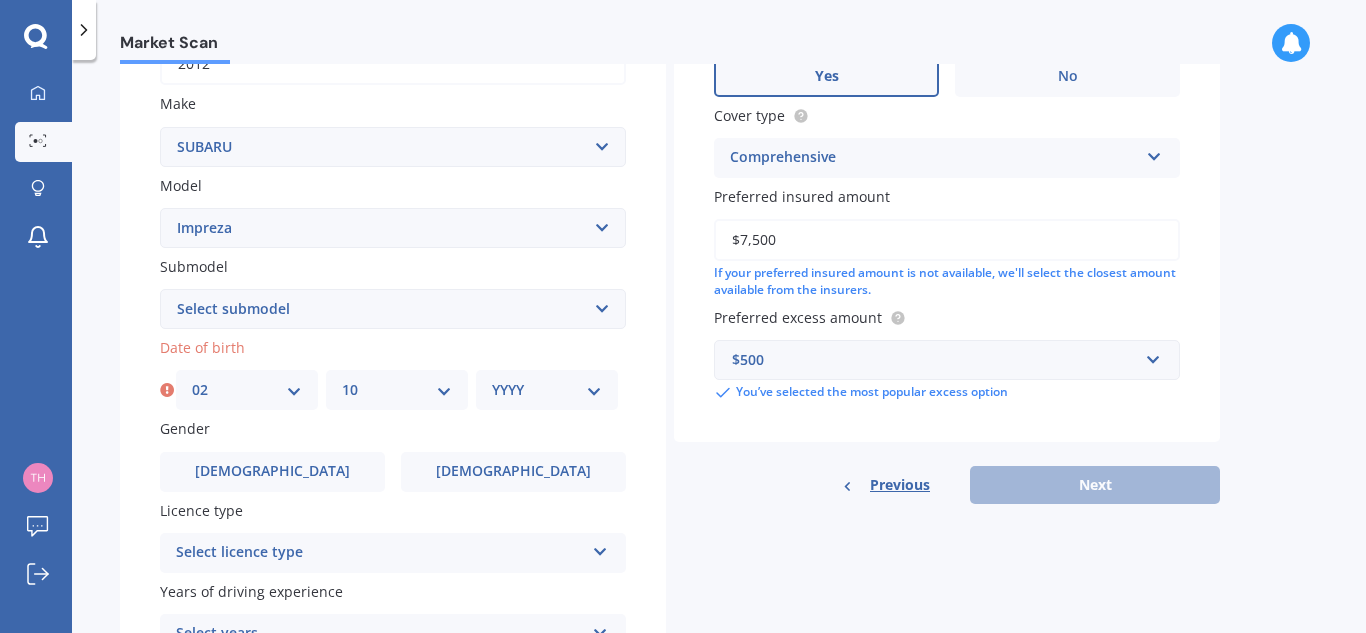 click on "MM 01 02 03 04 05 06 07 08 09 10 11 12" at bounding box center [397, 390] 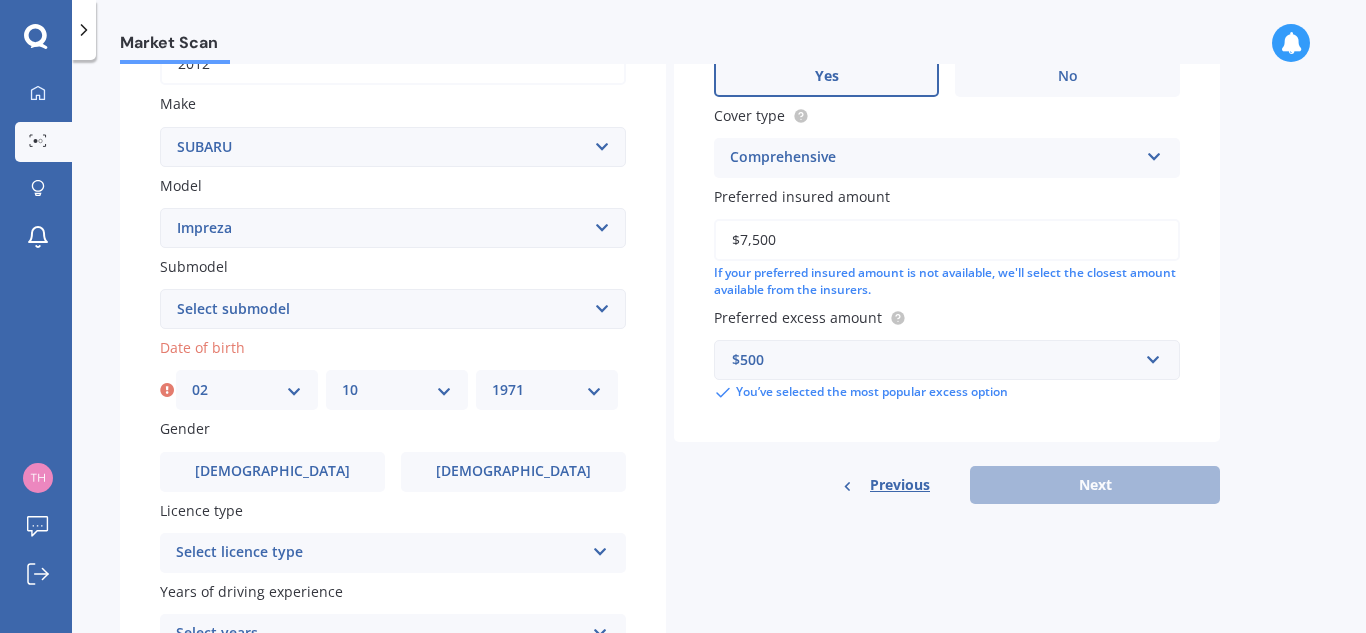 click on "YYYY 2025 2024 2023 2022 2021 2020 2019 2018 2017 2016 2015 2014 2013 2012 2011 2010 2009 2008 2007 2006 2005 2004 2003 2002 2001 2000 1999 1998 1997 1996 1995 1994 1993 1992 1991 1990 1989 1988 1987 1986 1985 1984 1983 1982 1981 1980 1979 1978 1977 1976 1975 1974 1973 1972 1971 1970 1969 1968 1967 1966 1965 1964 1963 1962 1961 1960 1959 1958 1957 1956 1955 1954 1953 1952 1951 1950 1949 1948 1947 1946 1945 1944 1943 1942 1941 1940 1939 1938 1937 1936 1935 1934 1933 1932 1931 1930 1929 1928 1927 1926" at bounding box center [547, 390] 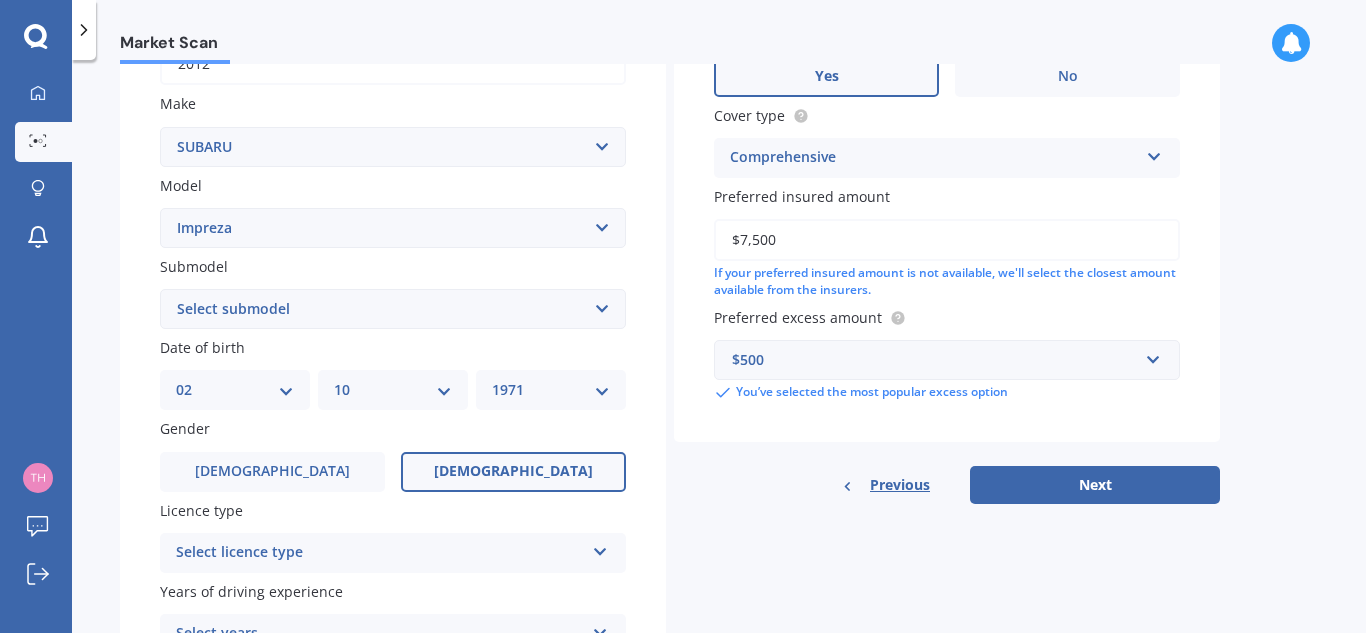 click on "[DEMOGRAPHIC_DATA]" at bounding box center (513, 472) 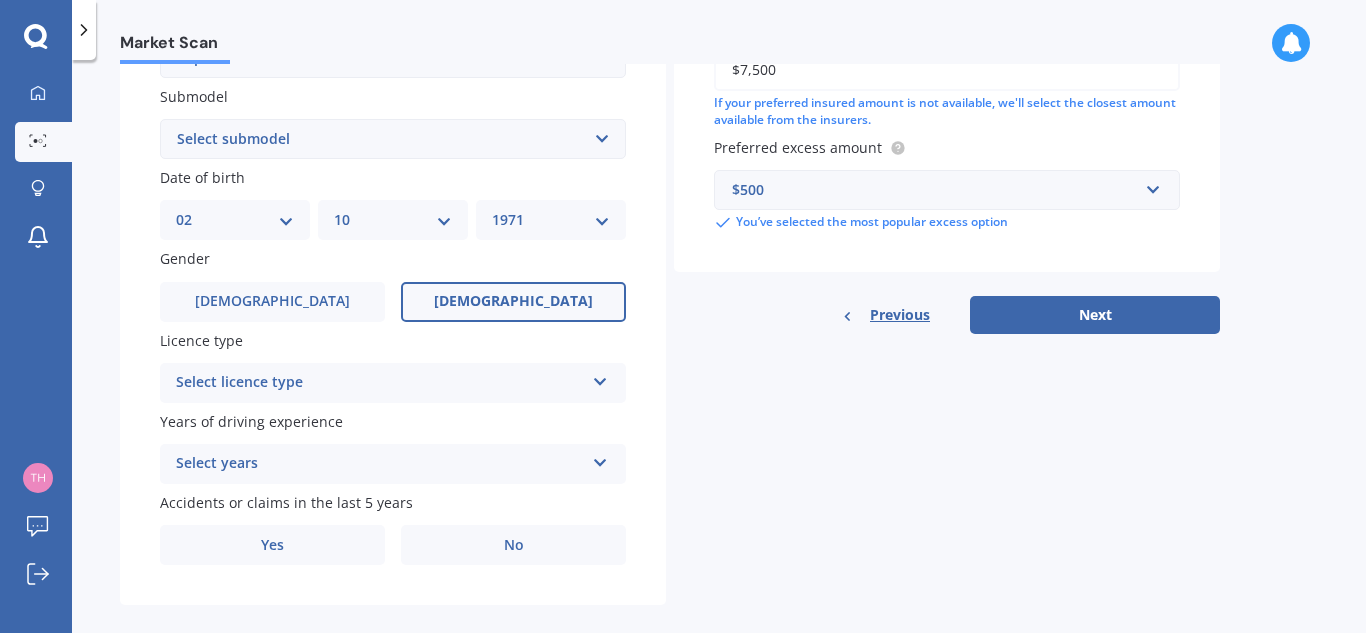 scroll, scrollTop: 544, scrollLeft: 0, axis: vertical 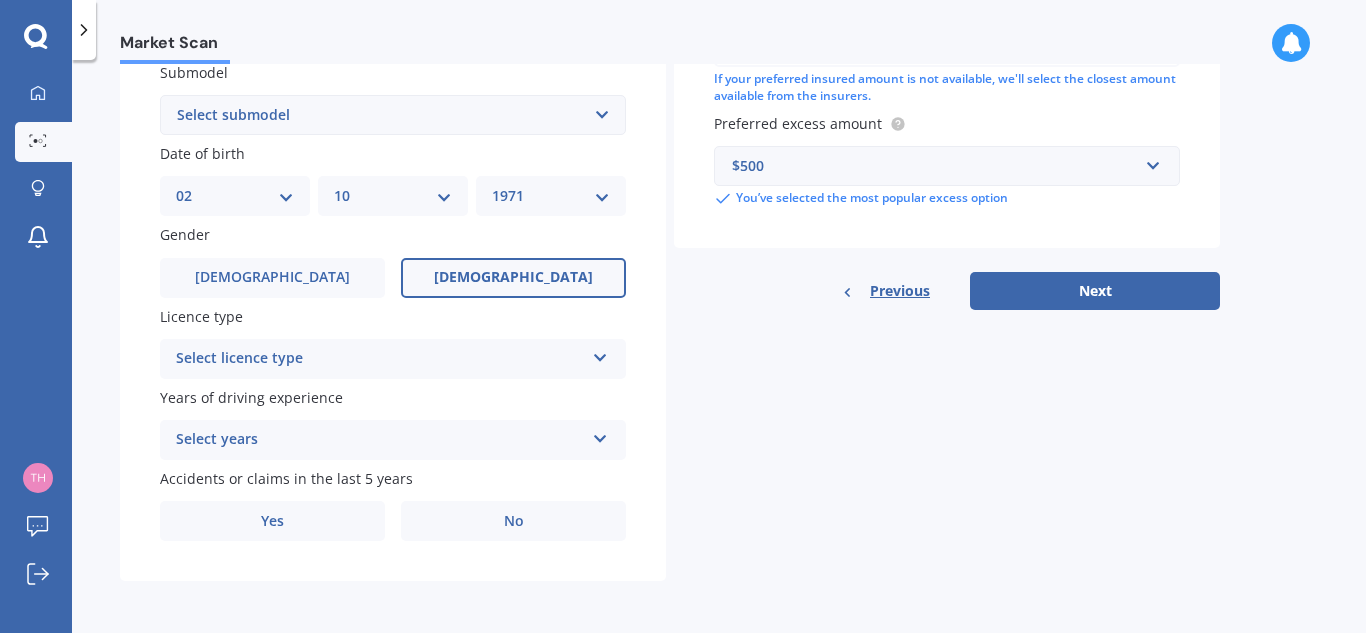click on "Select licence type" at bounding box center (380, 359) 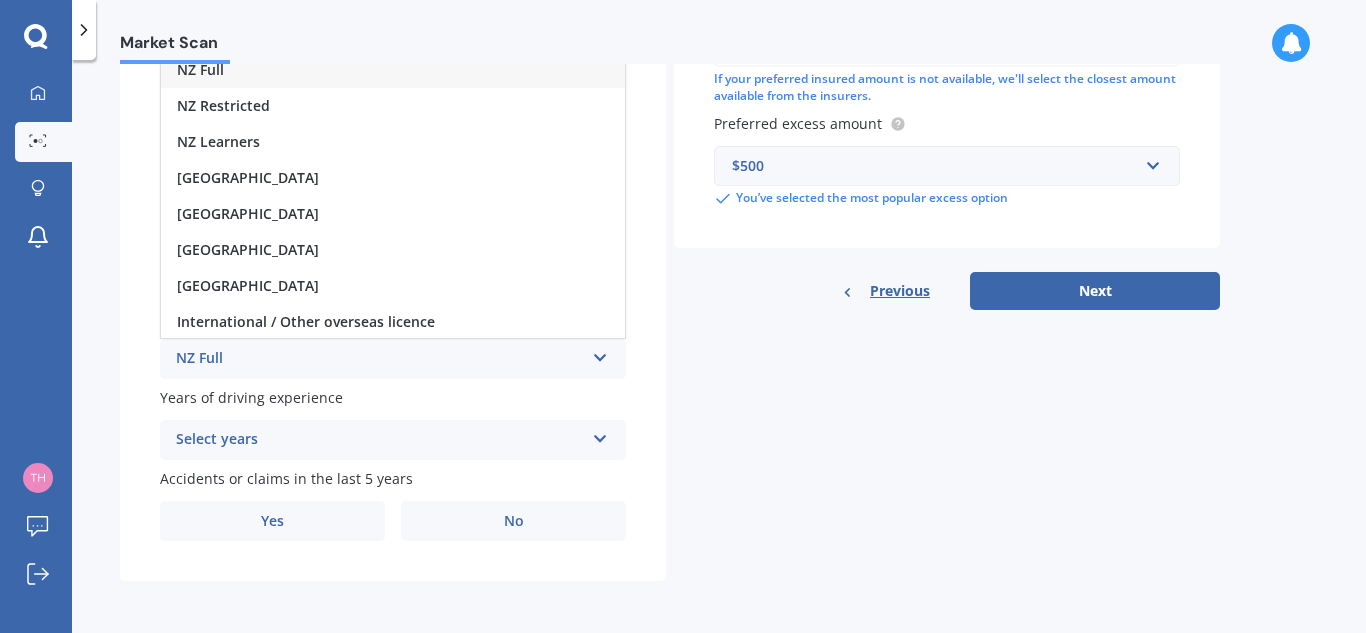 click on "NZ Full" at bounding box center (200, 69) 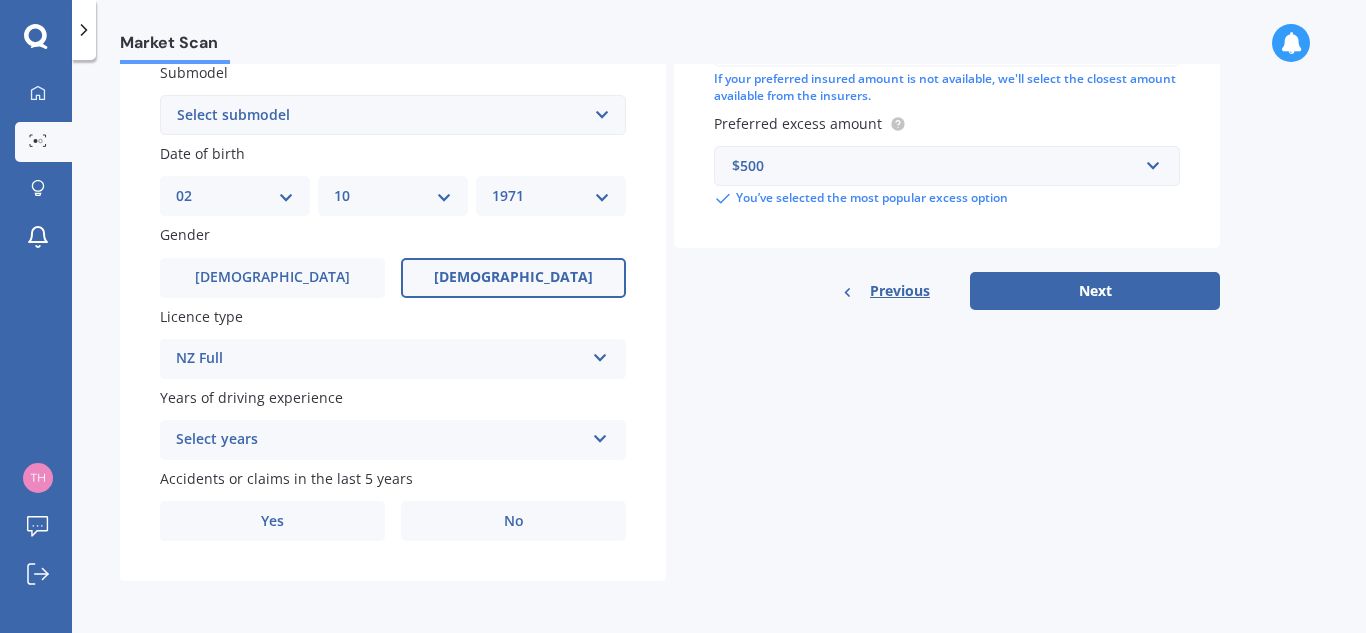 click on "Select years" at bounding box center (380, 440) 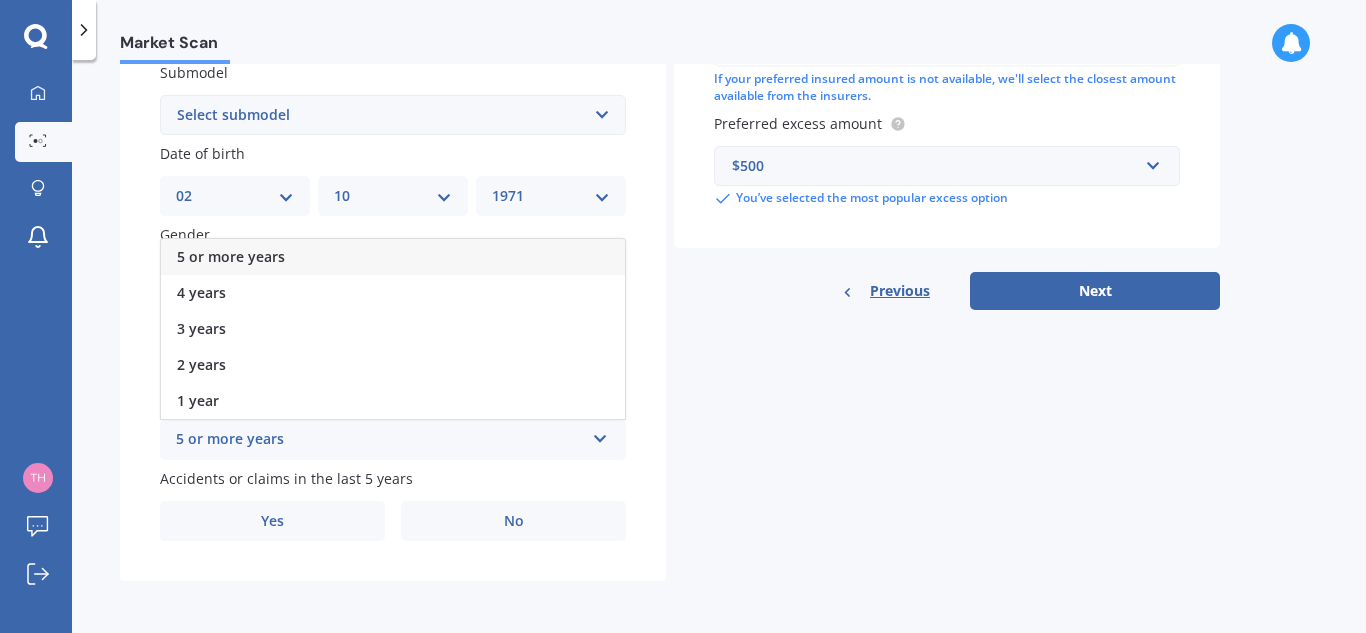 click on "5 or more years" at bounding box center [231, 256] 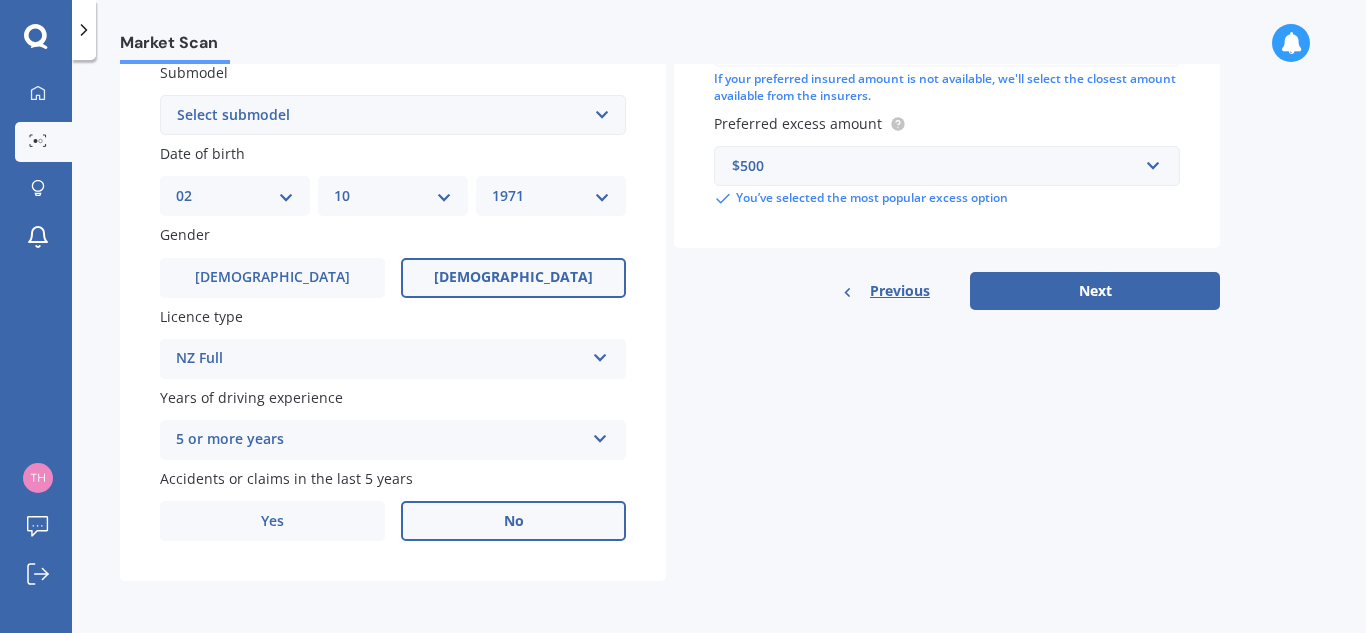 click on "No" at bounding box center (513, 521) 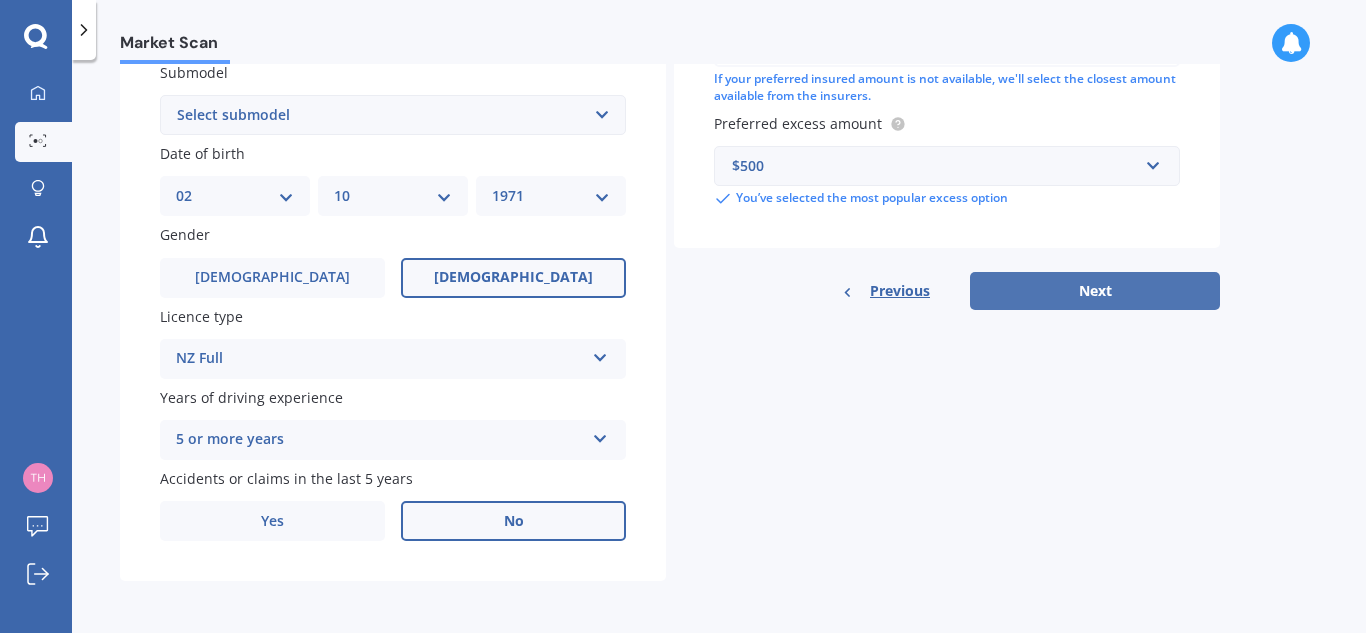 click on "Next" at bounding box center (1095, 291) 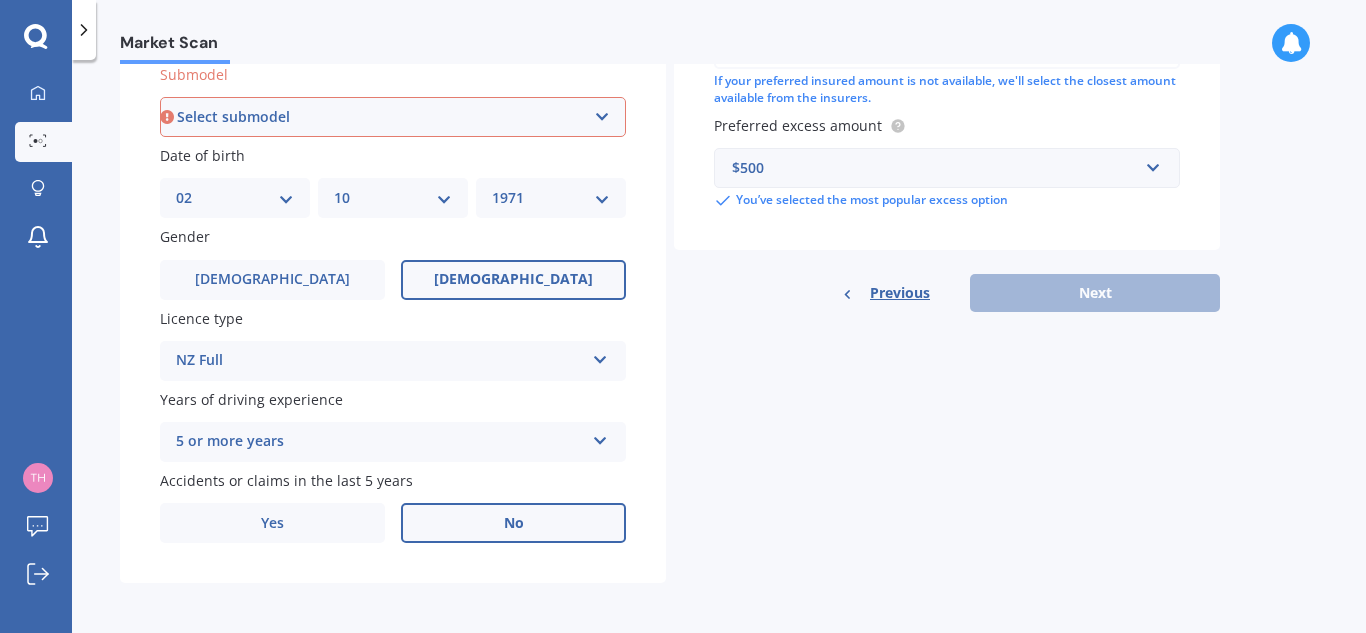 click on "Select submodel (All other turbo) 2.0i 2.0i Luxury 2.0i S Edition 2.0R 2.0R Sport 2.0XV Petrol/hybrid 2WD non-turbo Anesis CS G4 non turbo [PERSON_NAME]-Xpress GX HX LX LXS non-turbo RS RX RXI Sport 1.6 i-L Sport Turbo SRX non-turbo Station Wagon Station Wagon 4WD WRX (SLT) WRX manual WRX premium (SLT) WRX premium manual WRX STI (all other) WRX STI premium XL XV Petrol  4WD" at bounding box center [393, 117] 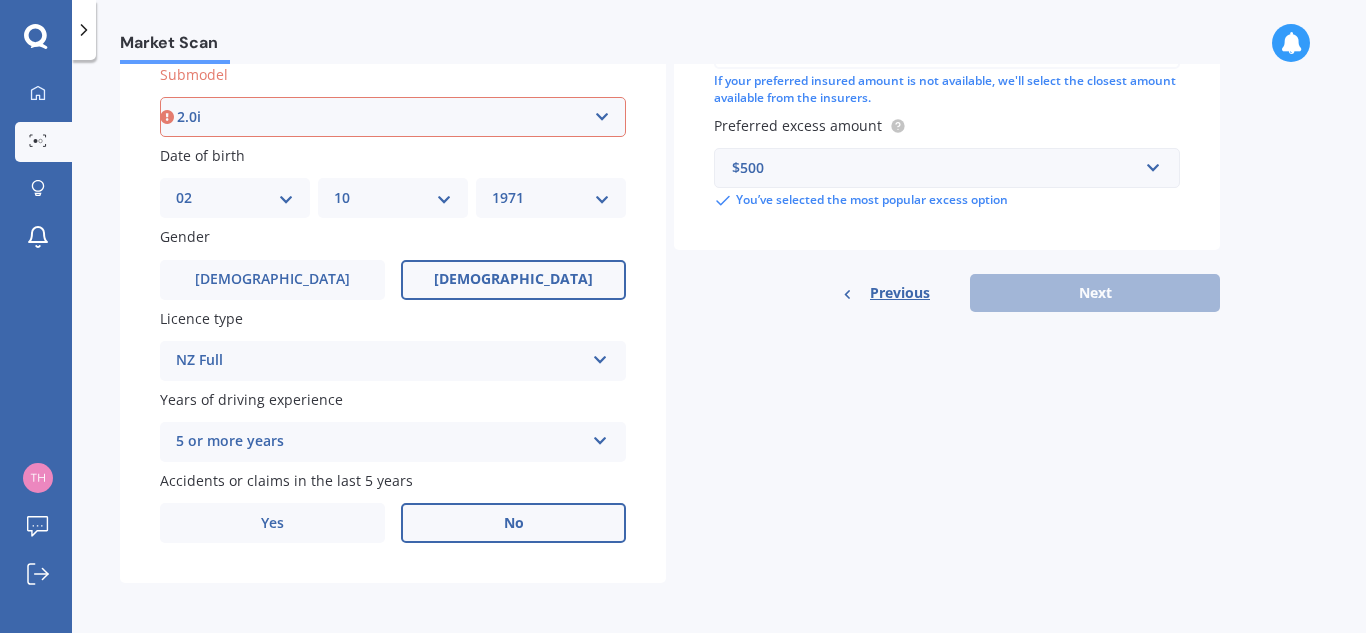 click on "Select submodel (All other turbo) 2.0i 2.0i Luxury 2.0i S Edition 2.0R 2.0R Sport 2.0XV Petrol/hybrid 2WD non-turbo Anesis CS G4 non turbo [PERSON_NAME]-Xpress GX HX LX LXS non-turbo RS RX RXI Sport 1.6 i-L Sport Turbo SRX non-turbo Station Wagon Station Wagon 4WD WRX (SLT) WRX manual WRX premium (SLT) WRX premium manual WRX STI (all other) WRX STI premium XL XV Petrol  4WD" at bounding box center [393, 117] 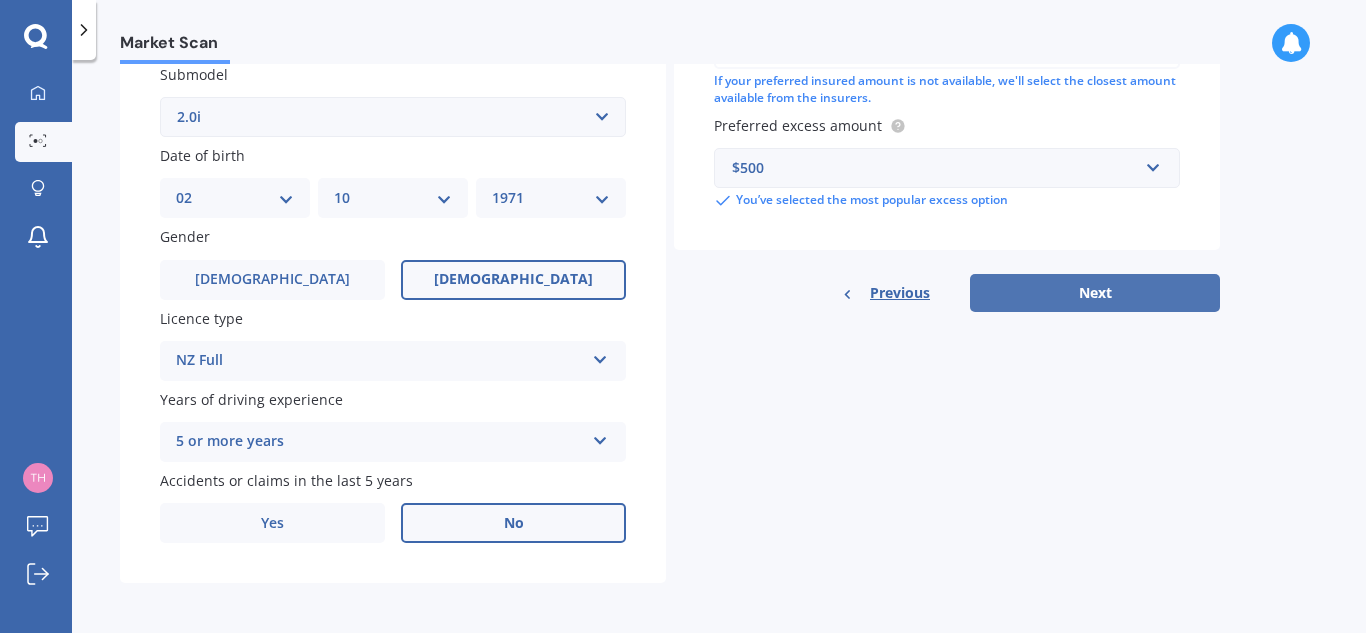click on "Next" at bounding box center (1095, 293) 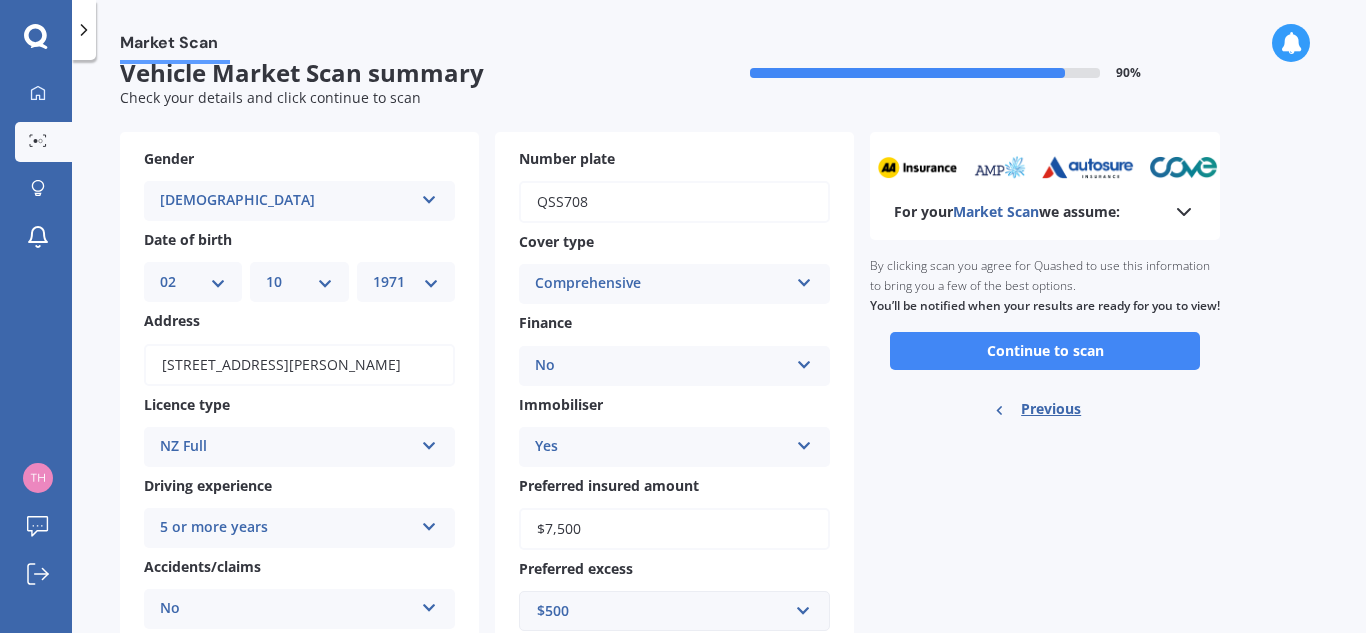scroll, scrollTop: 0, scrollLeft: 0, axis: both 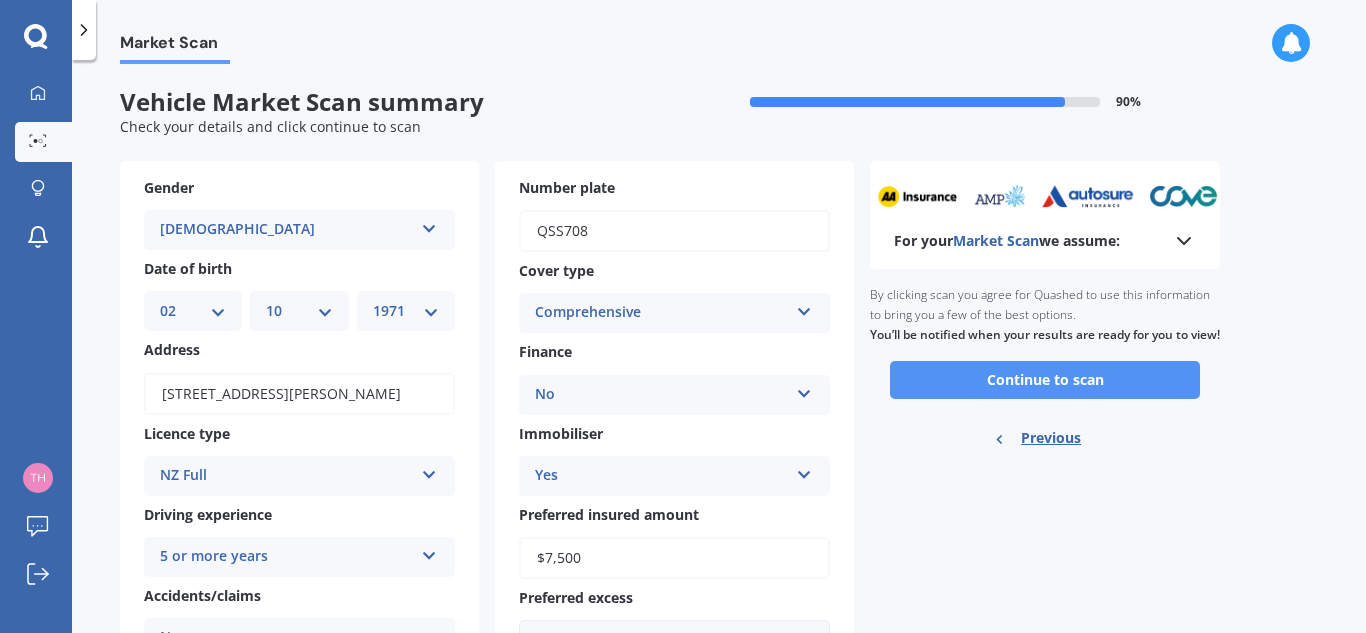 click on "Continue to scan" at bounding box center (1045, 380) 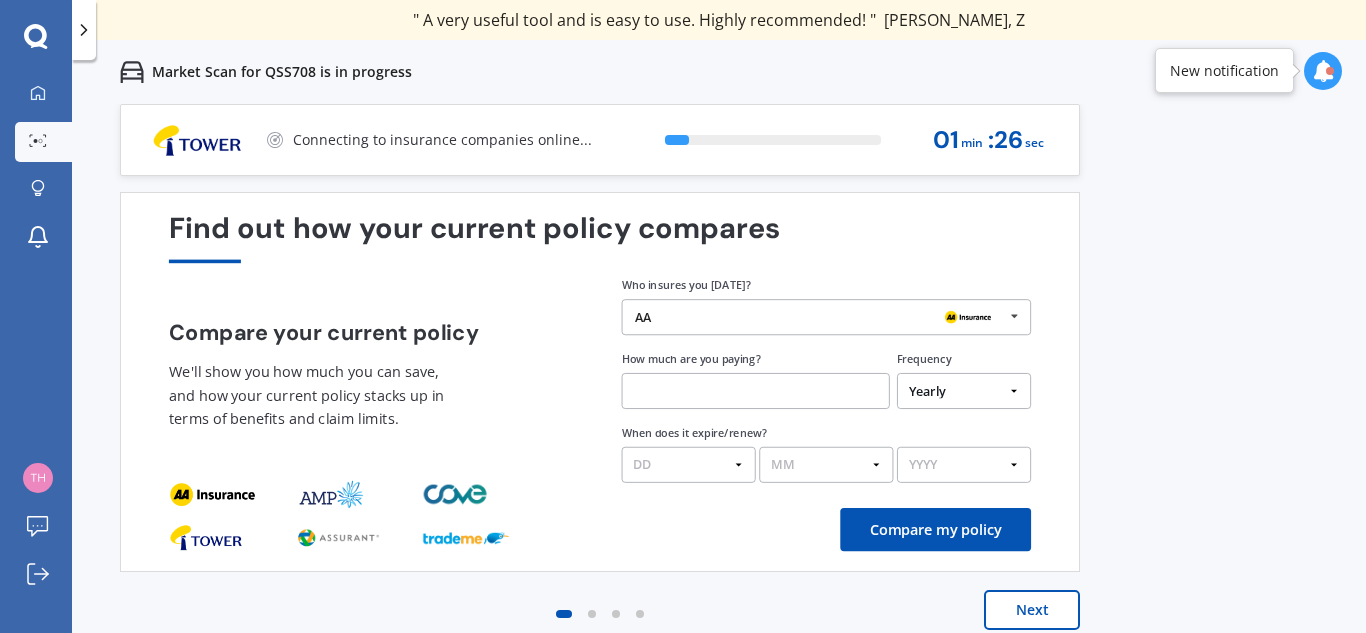 click at bounding box center (1014, 316) 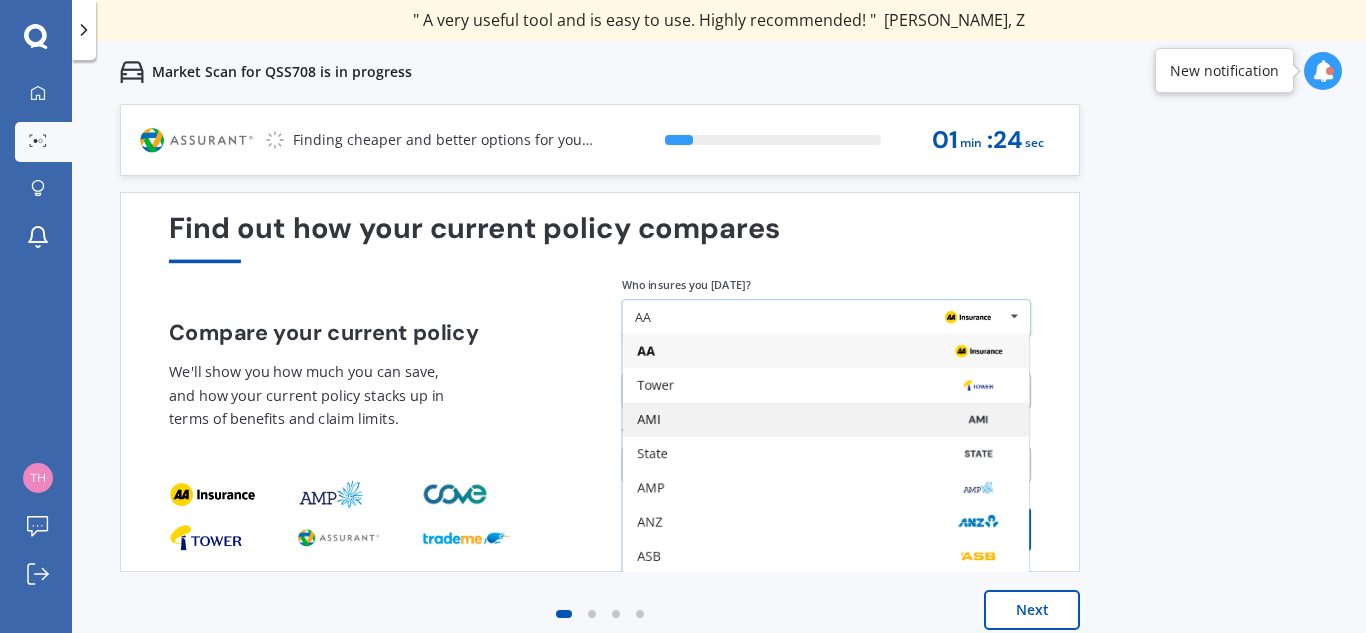 click on "AMI" at bounding box center [826, 420] 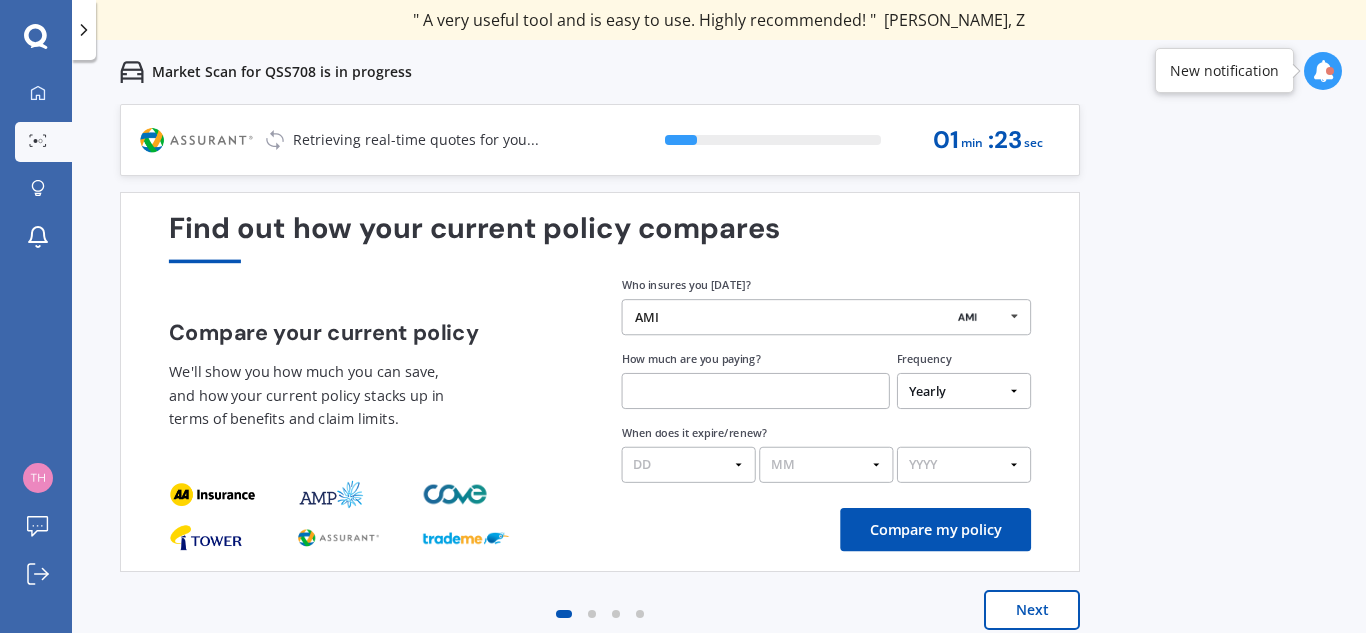 click at bounding box center [756, 391] 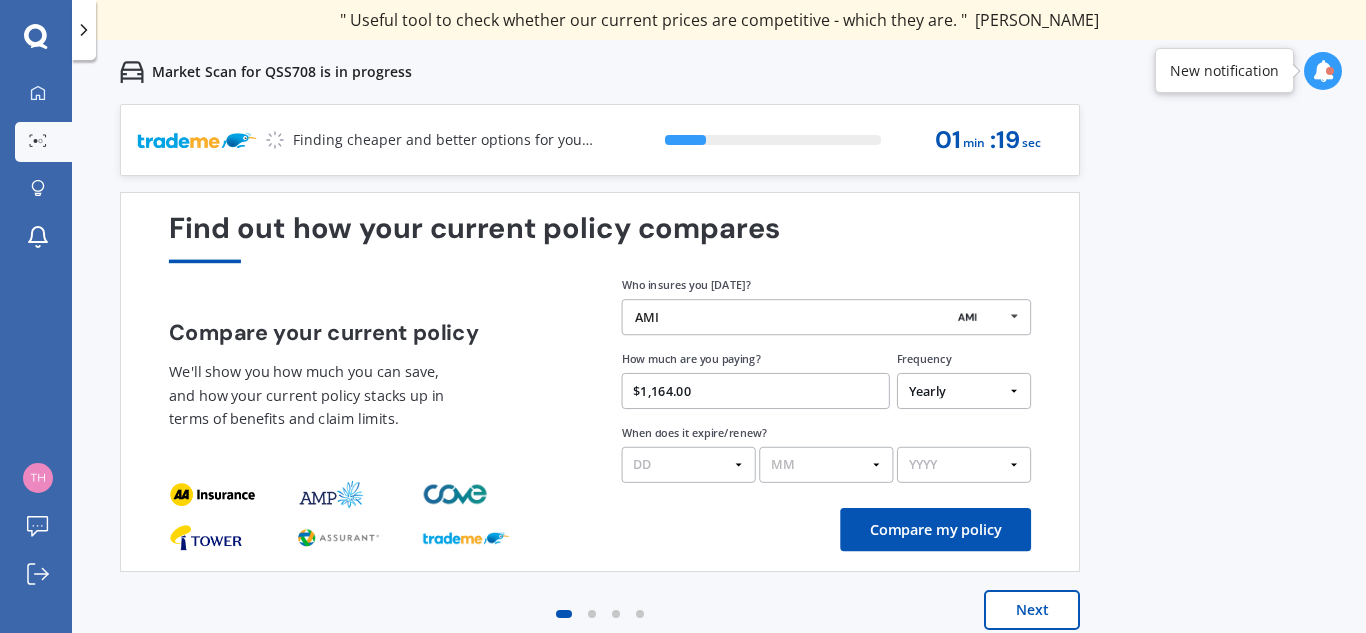 type on "$1,164.00" 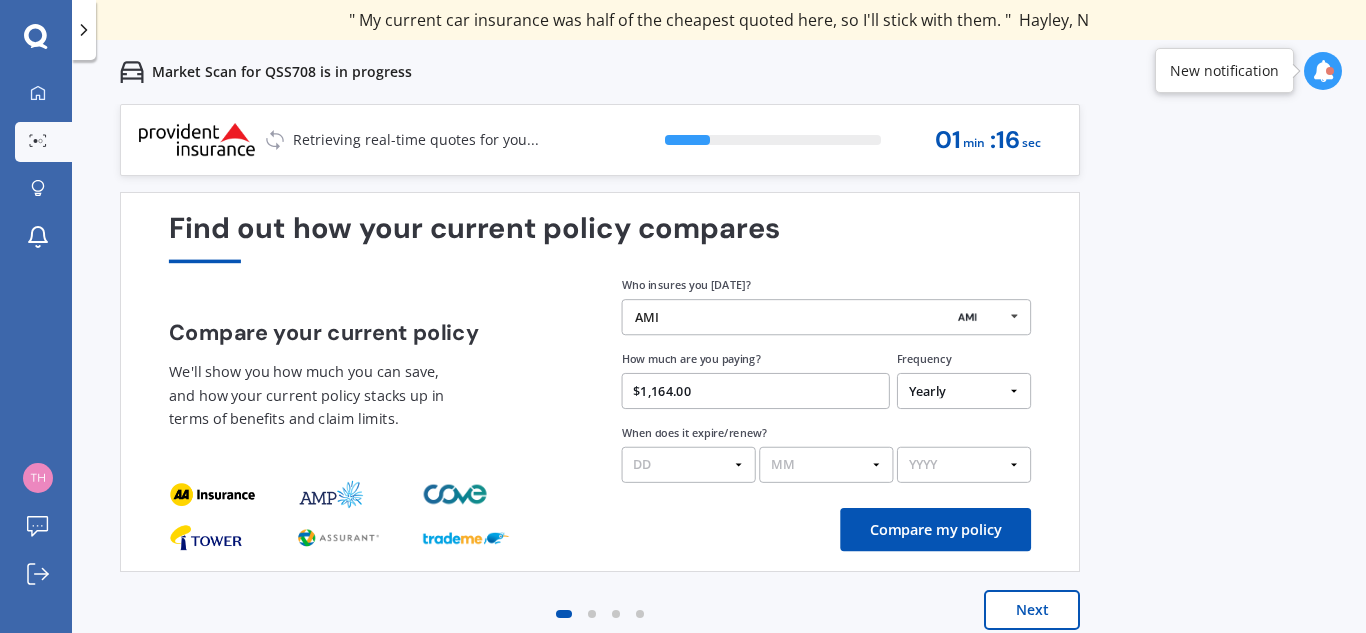 select on "12" 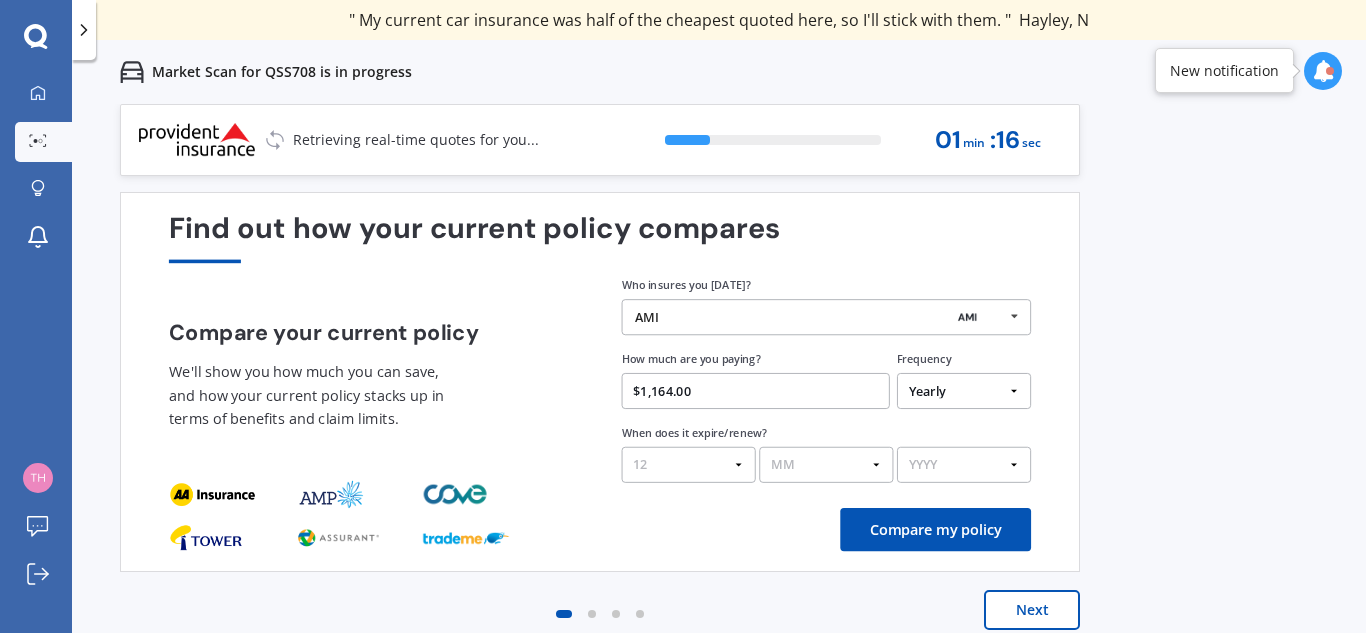 click on "DD 01 02 03 04 05 06 07 08 09 10 11 12 13 14 15 16 17 18 19 20 21 22 23 24 25 26 27 28 29 30 31" at bounding box center [689, 465] 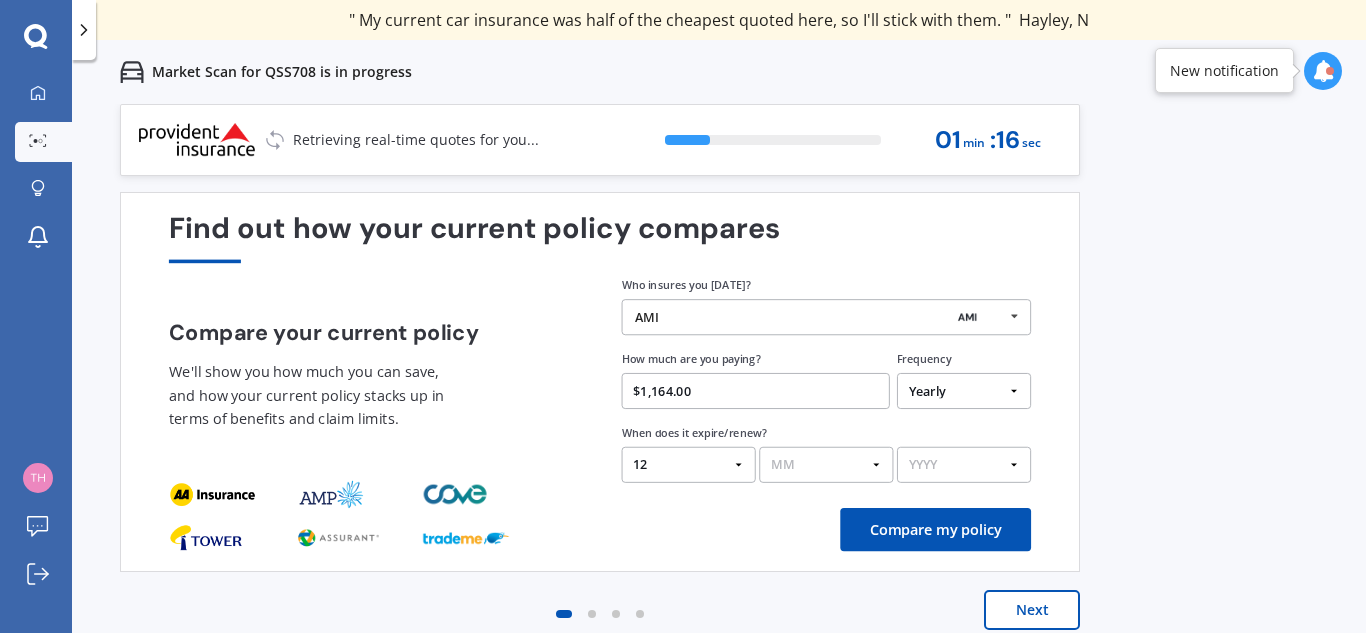 click on "MM 01 02 03 04 05 06 07 08 09 10 11 12" at bounding box center (826, 465) 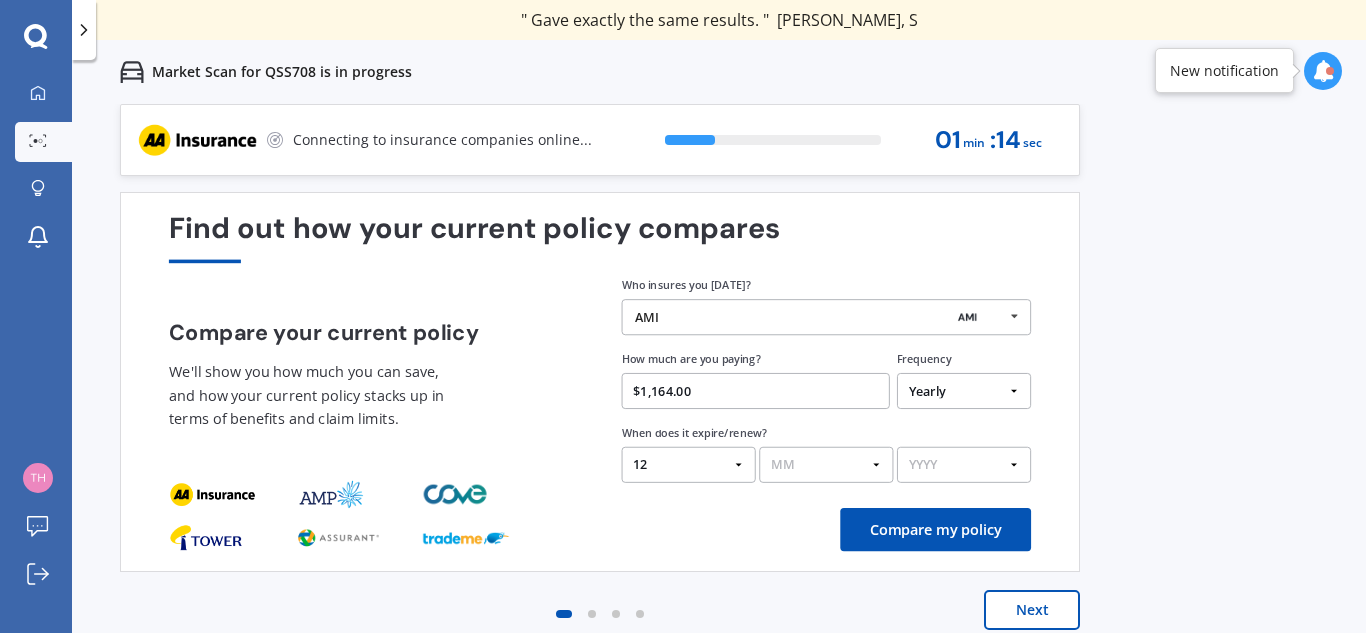 select on "08" 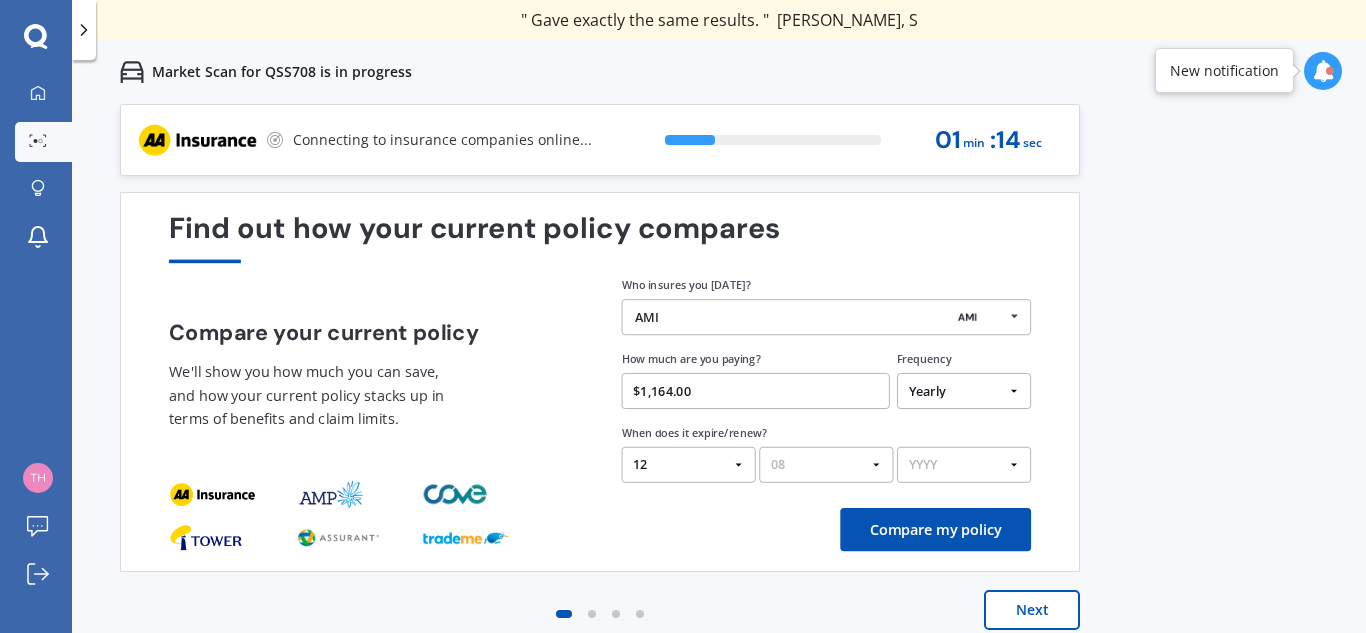 click on "MM 01 02 03 04 05 06 07 08 09 10 11 12" at bounding box center [826, 465] 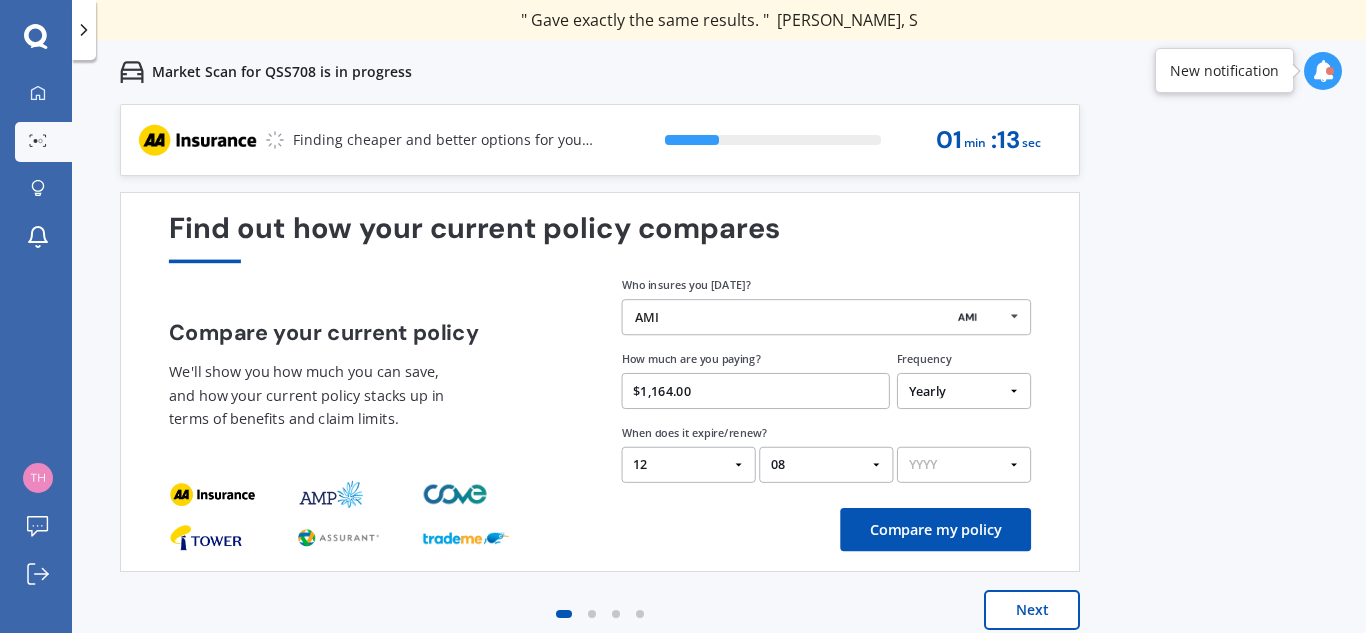click on "YYYY 2026 2025 2024" at bounding box center (964, 465) 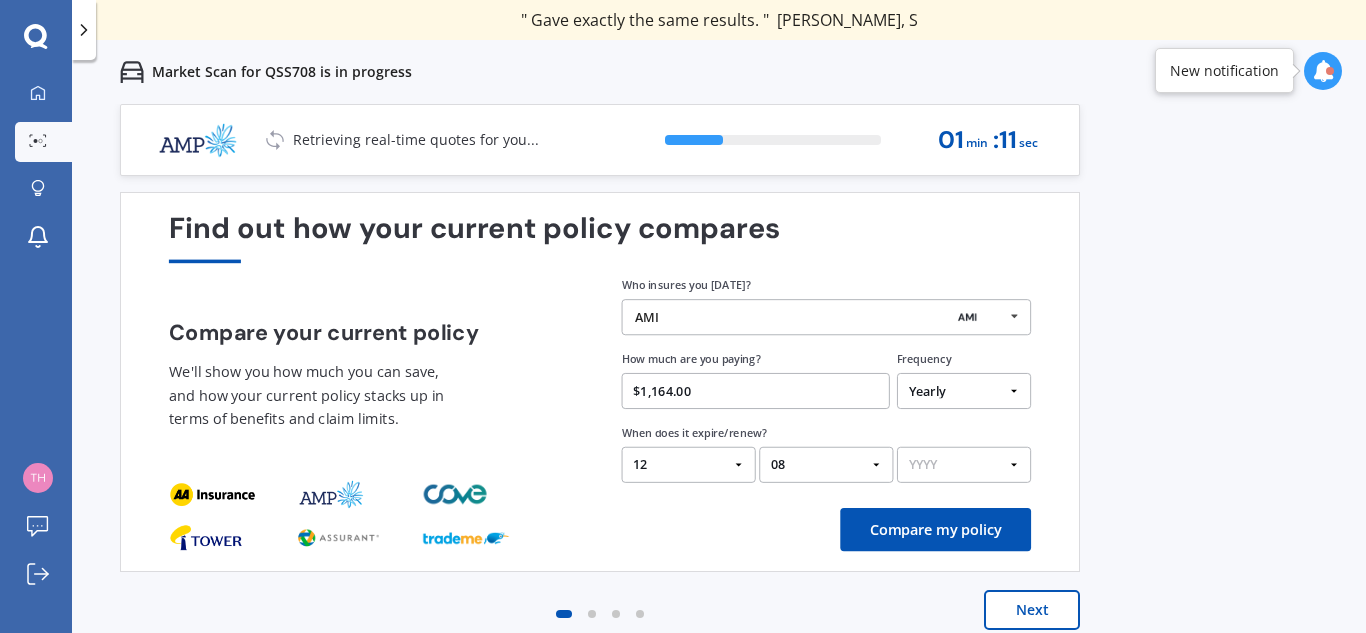 select on "2025" 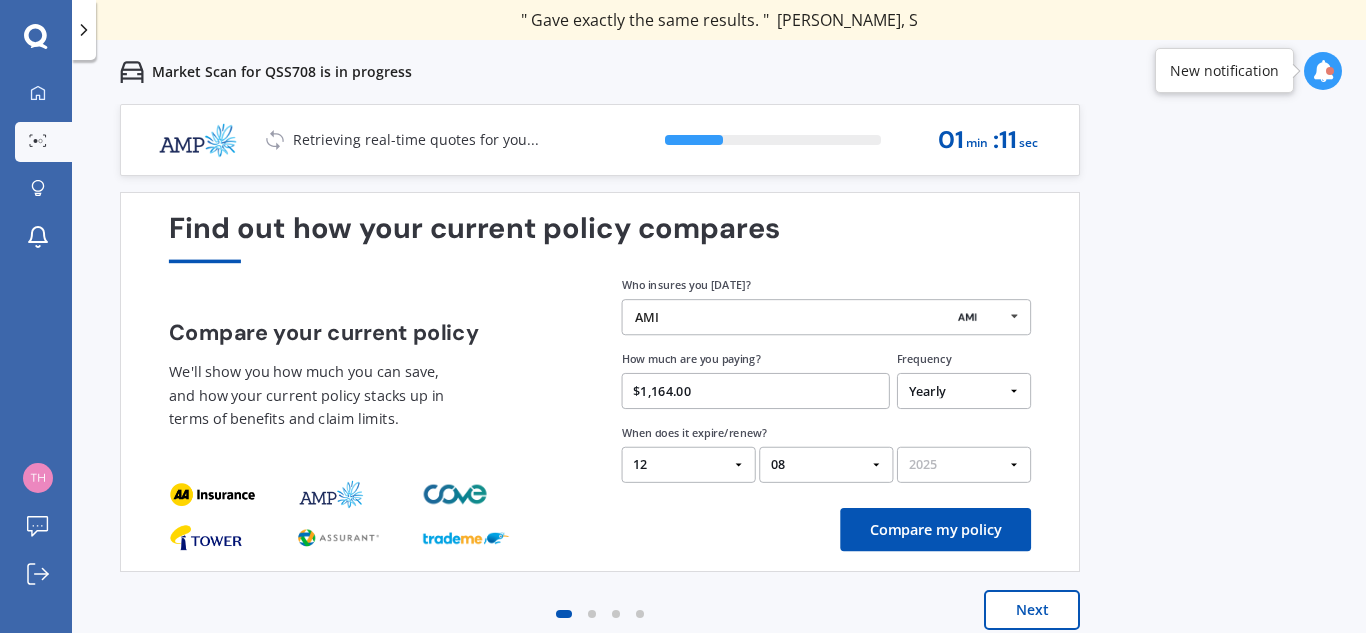 click on "YYYY 2026 2025 2024" at bounding box center (964, 465) 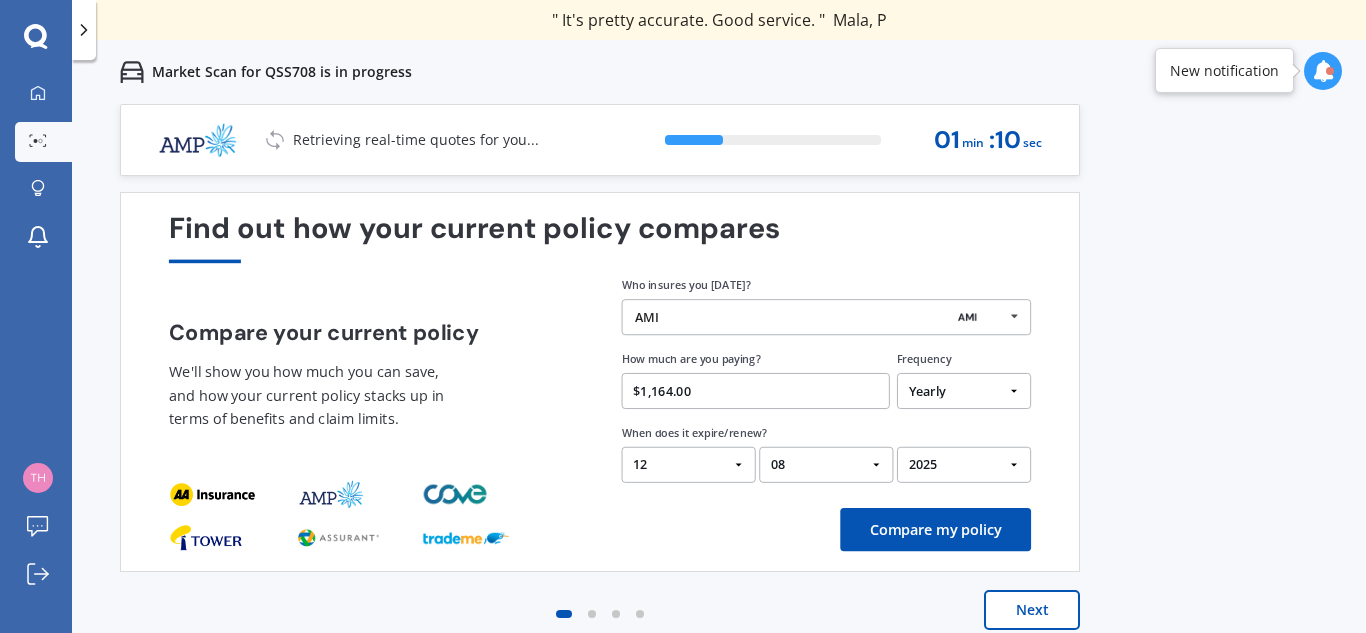 click on "Compare my policy" at bounding box center [935, 529] 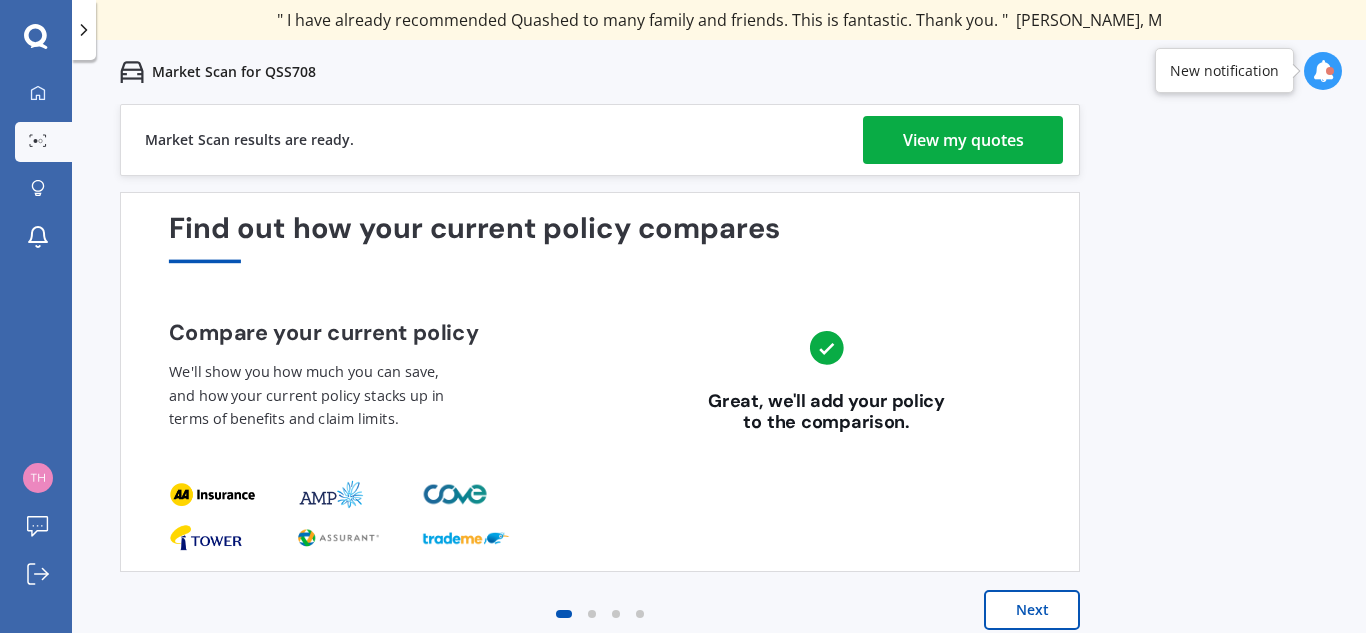 click on "View my quotes" at bounding box center (963, 140) 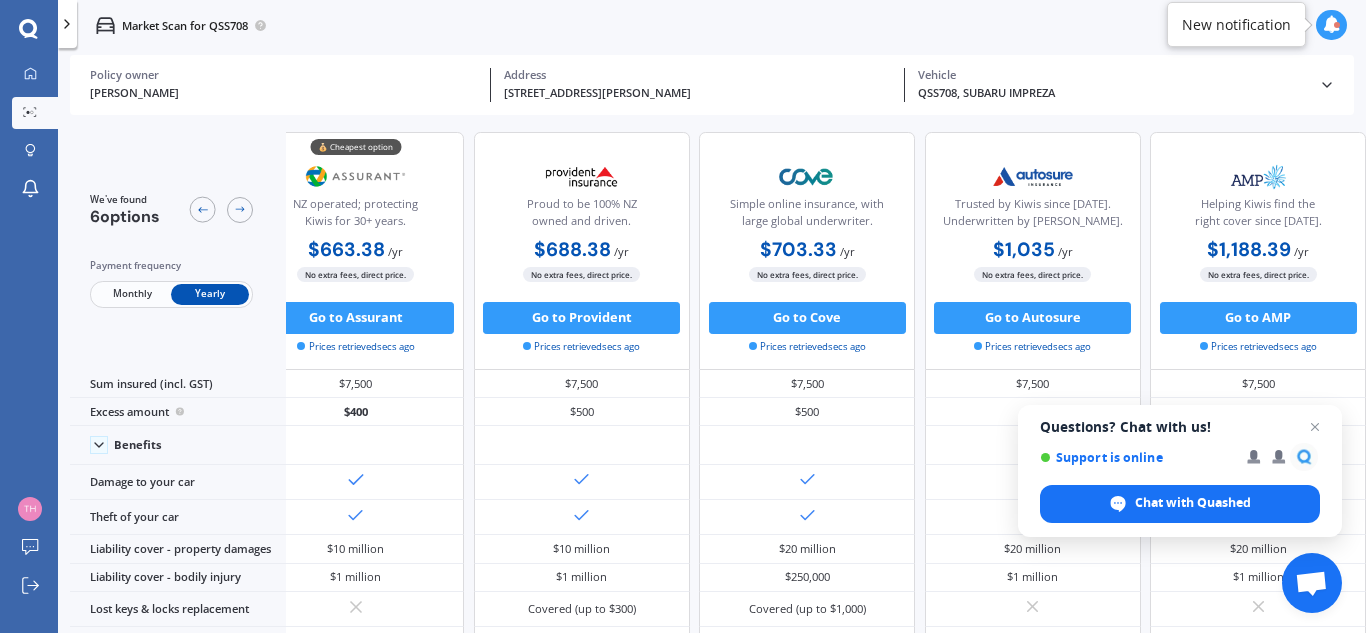 scroll, scrollTop: 0, scrollLeft: 0, axis: both 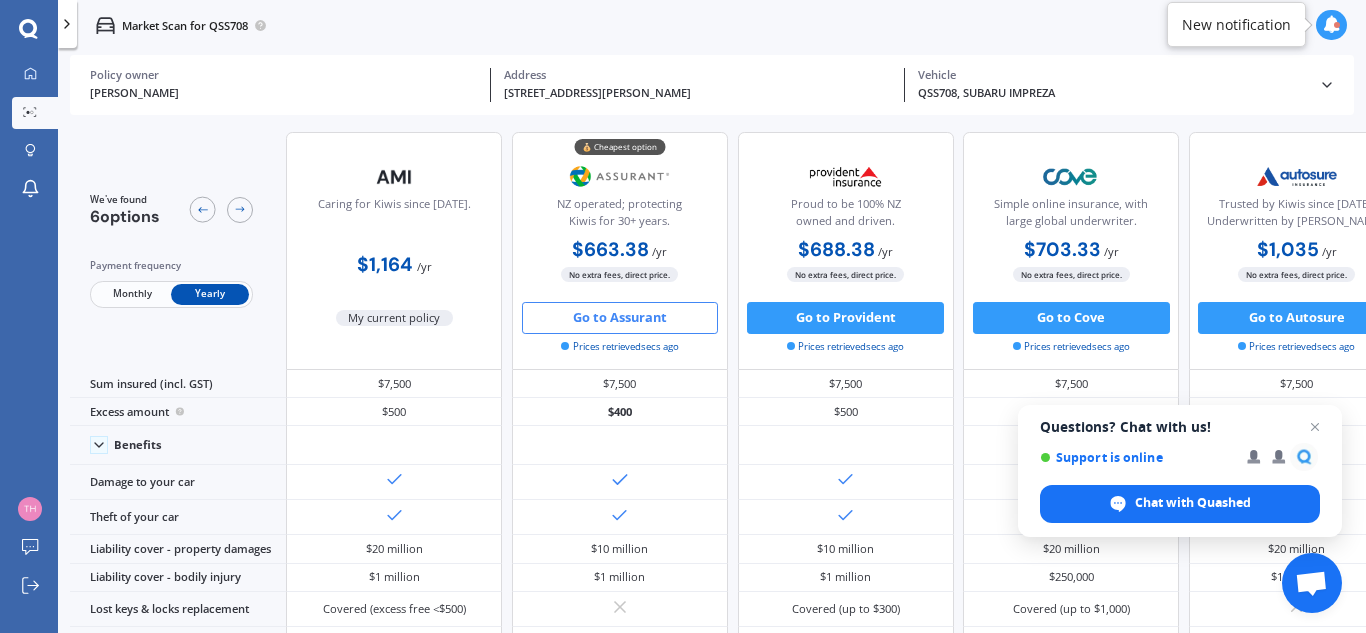 click on "Go to Assurant" at bounding box center (620, 318) 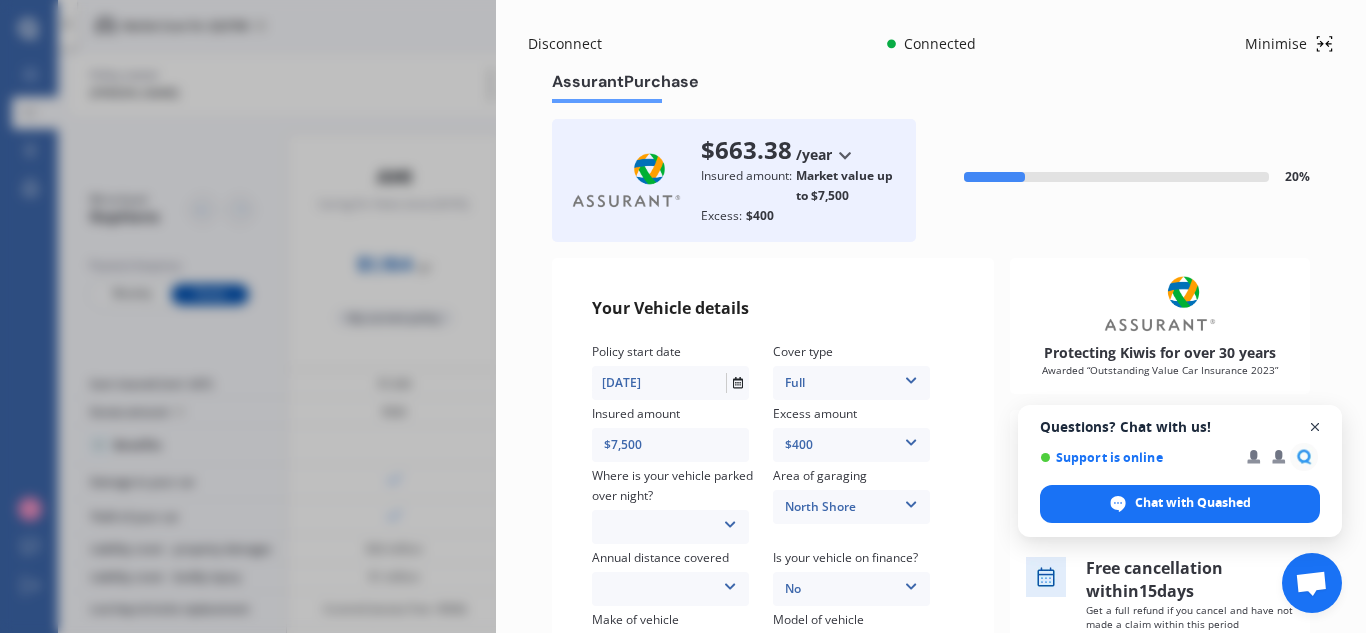 click at bounding box center [1315, 427] 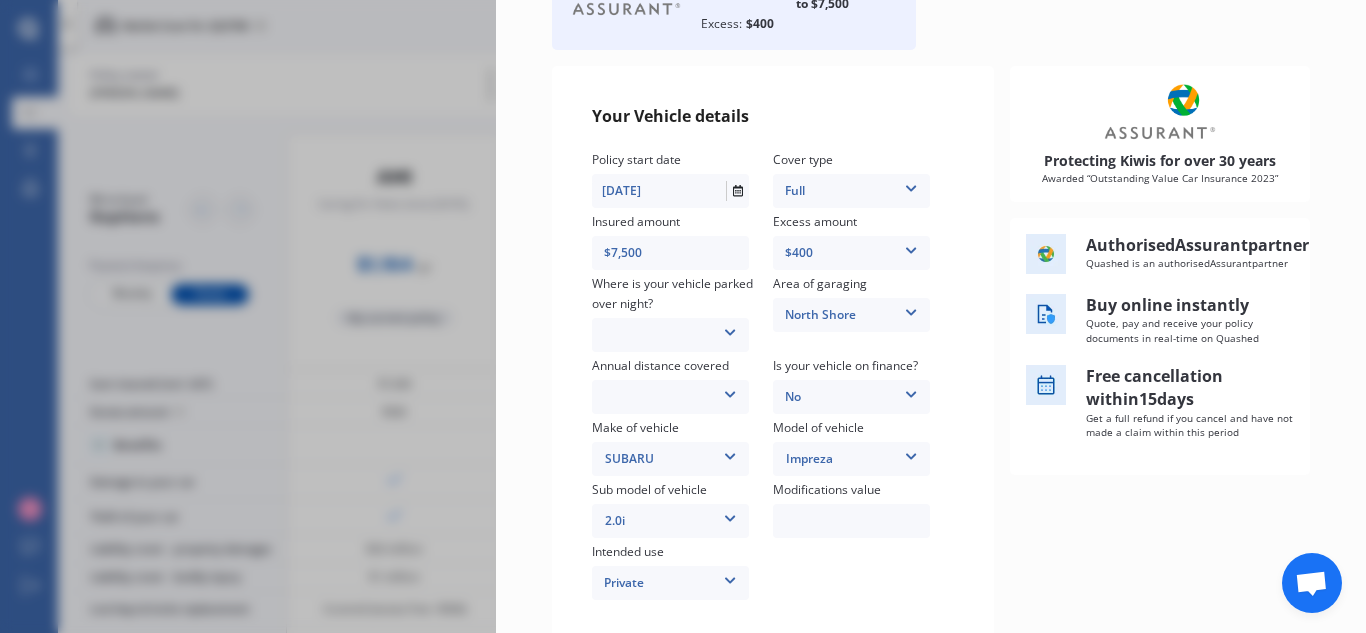 scroll, scrollTop: 200, scrollLeft: 0, axis: vertical 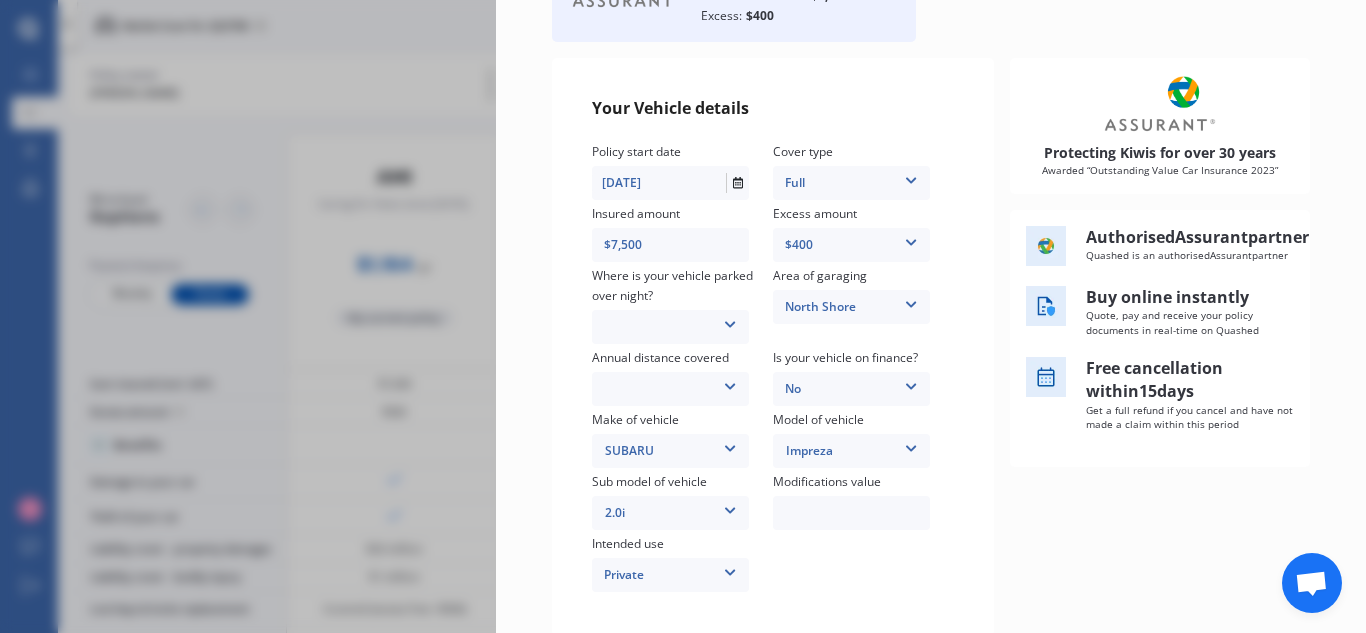 click at bounding box center [730, 321] 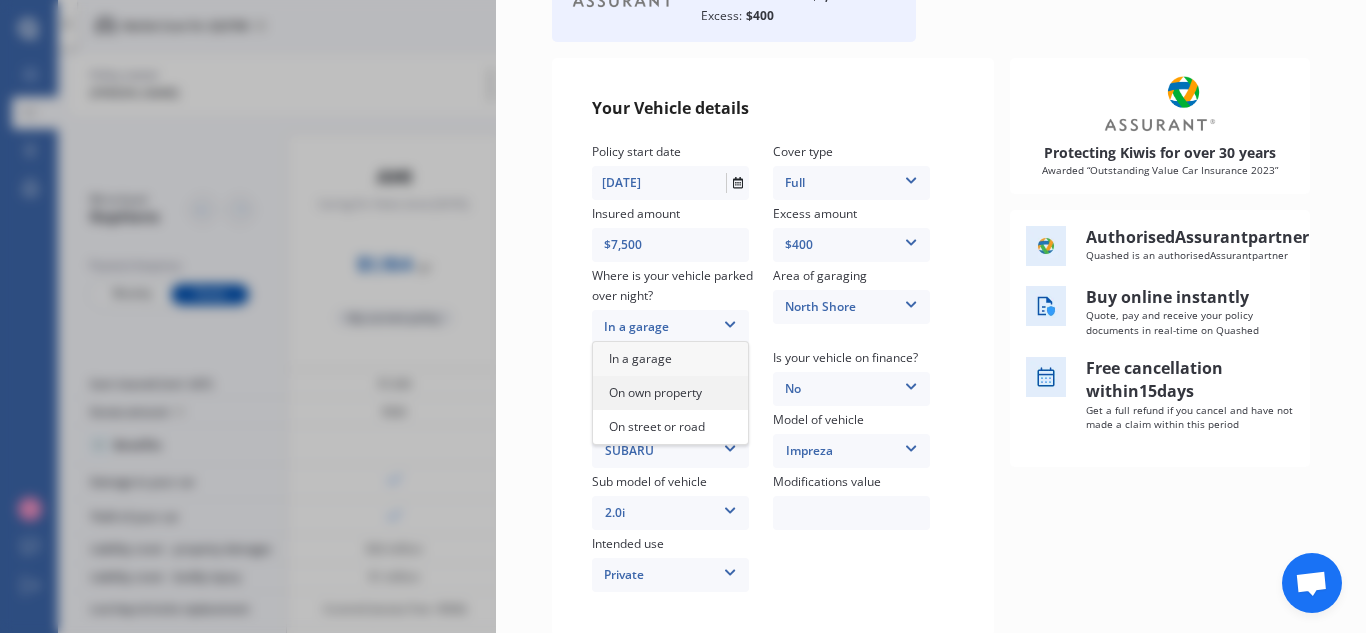 click on "On own property" at bounding box center [655, 392] 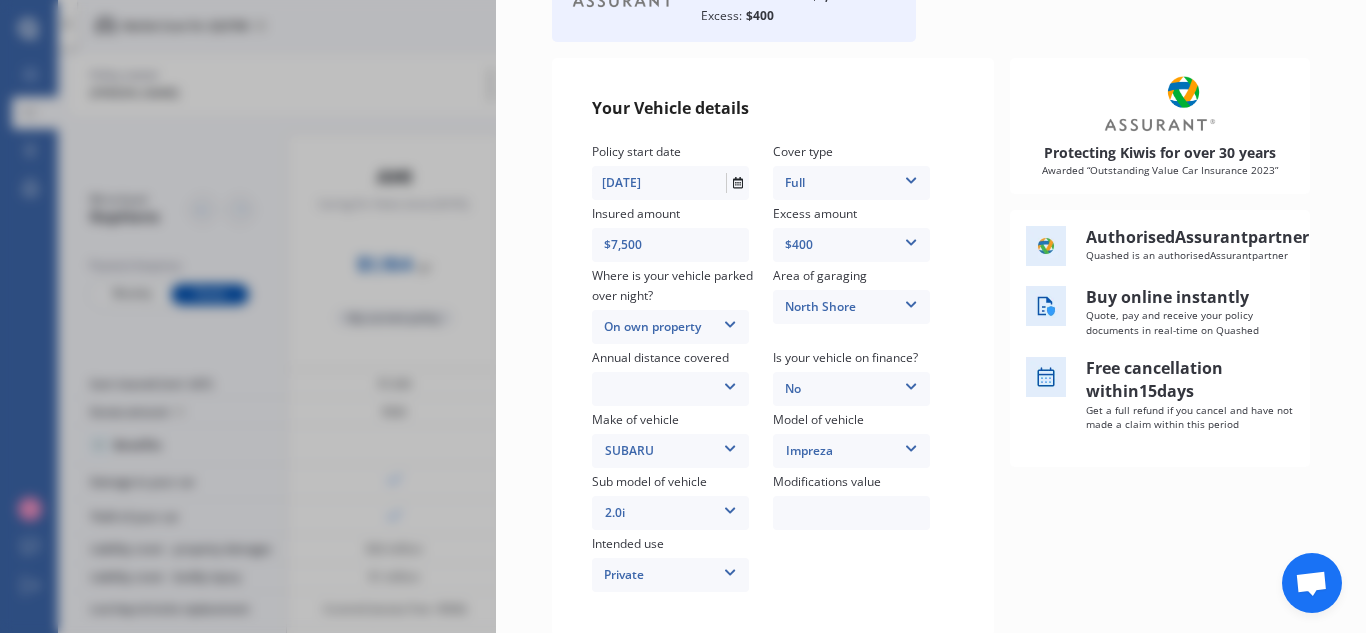 click at bounding box center (730, 383) 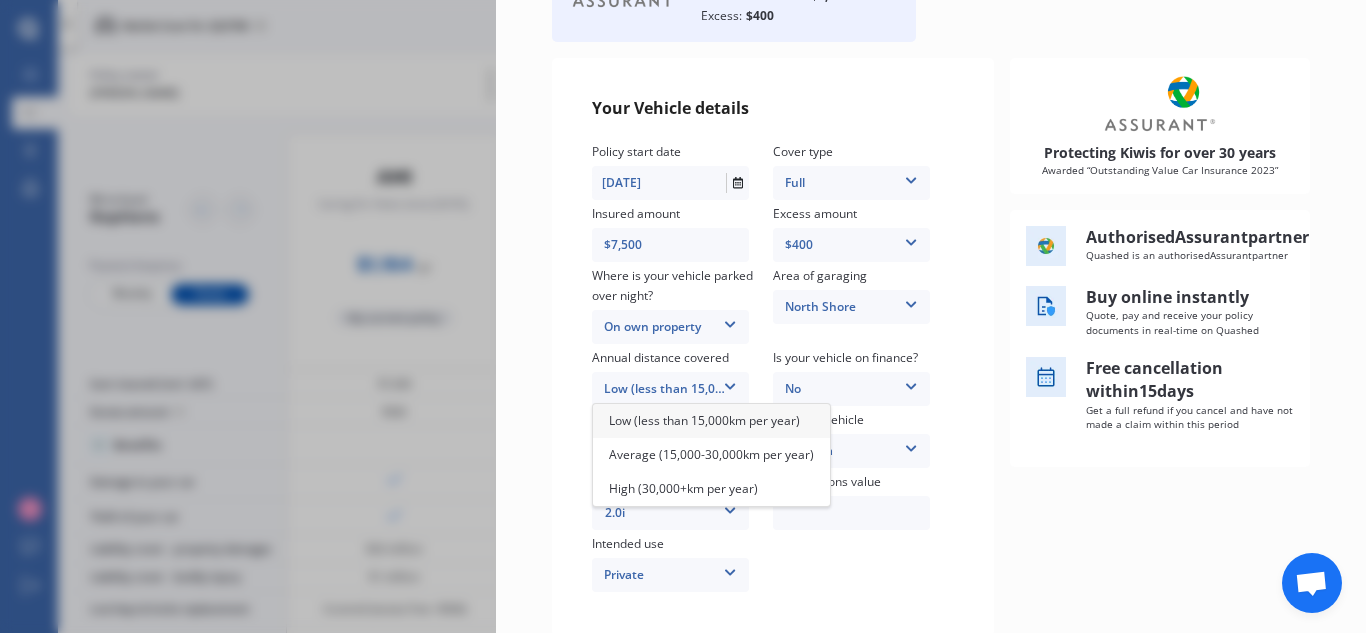 click on "Low (less than 15,000km per year)" at bounding box center (704, 420) 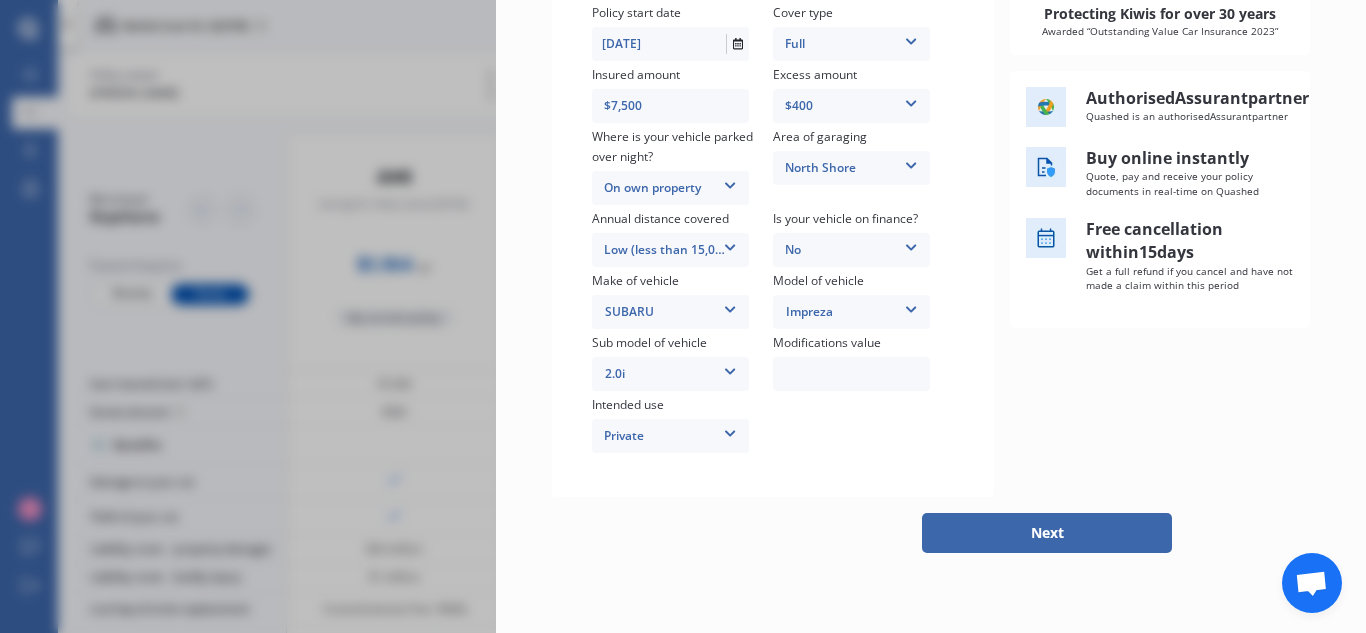 scroll, scrollTop: 350, scrollLeft: 0, axis: vertical 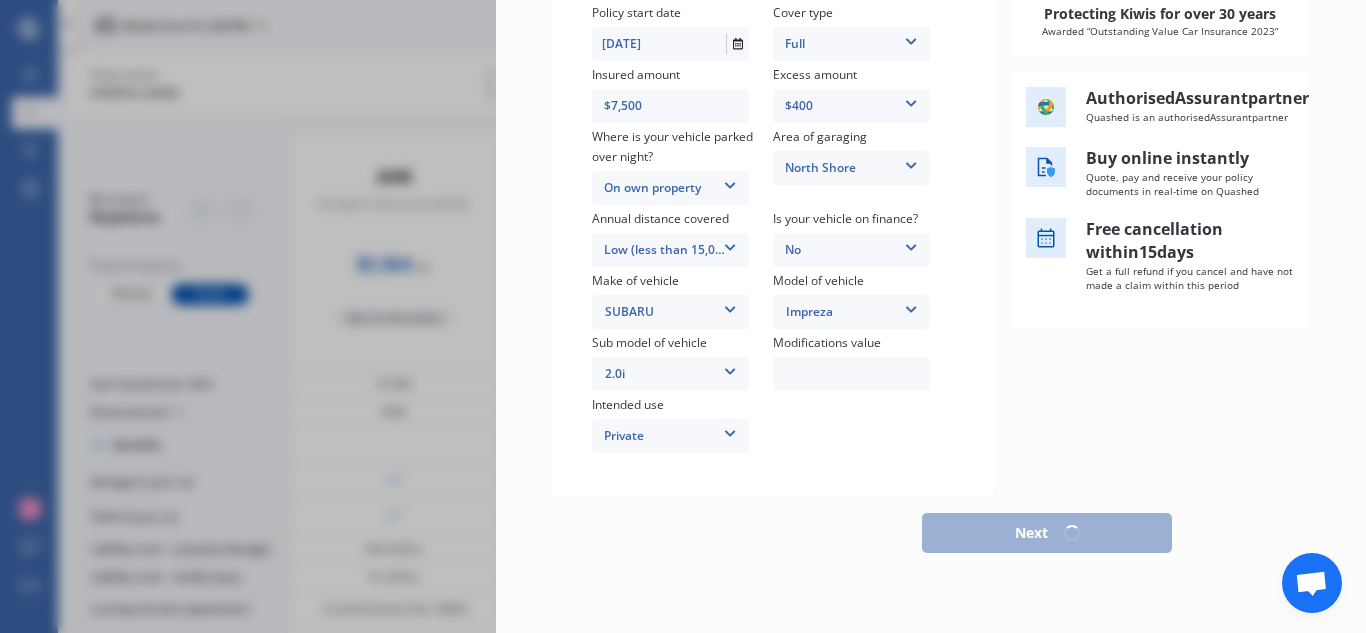select on "02" 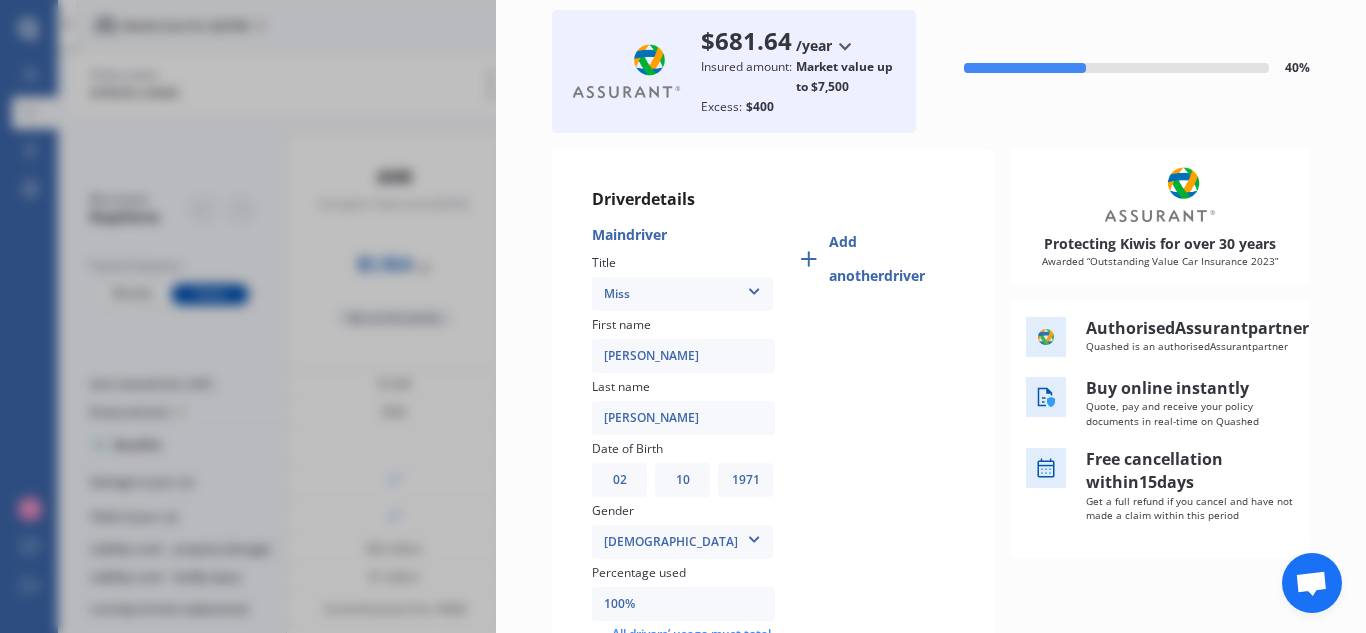 scroll, scrollTop: 111, scrollLeft: 0, axis: vertical 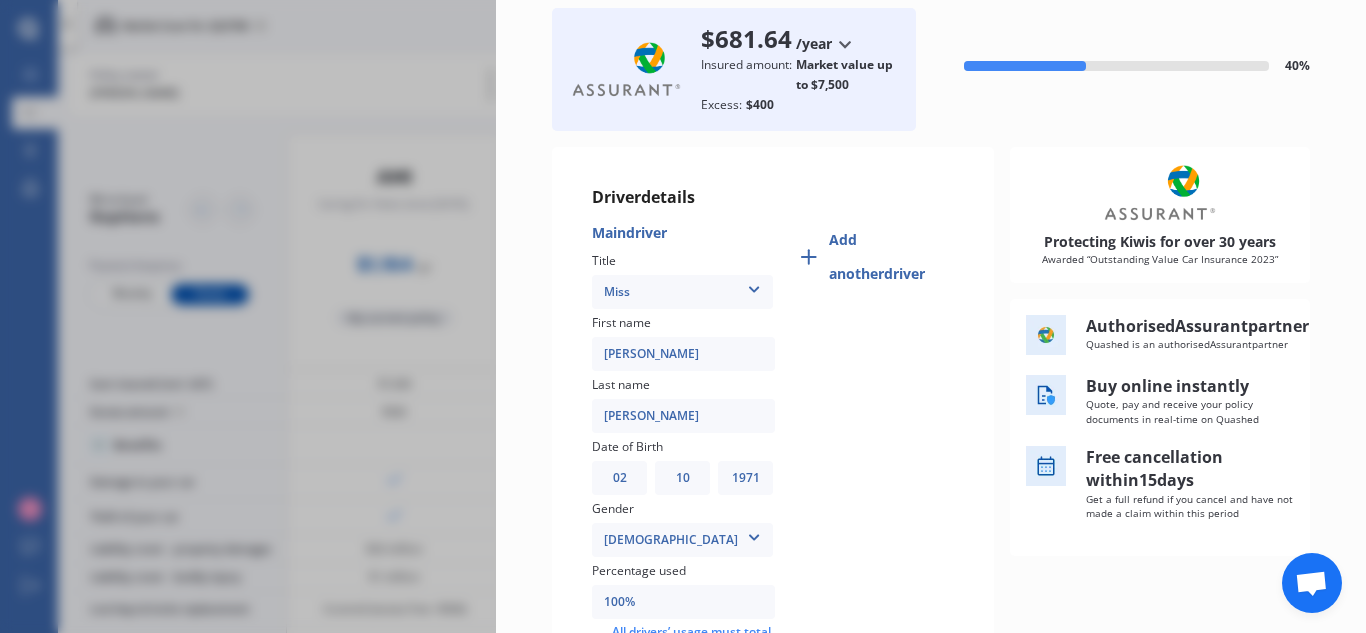 click at bounding box center (754, 286) 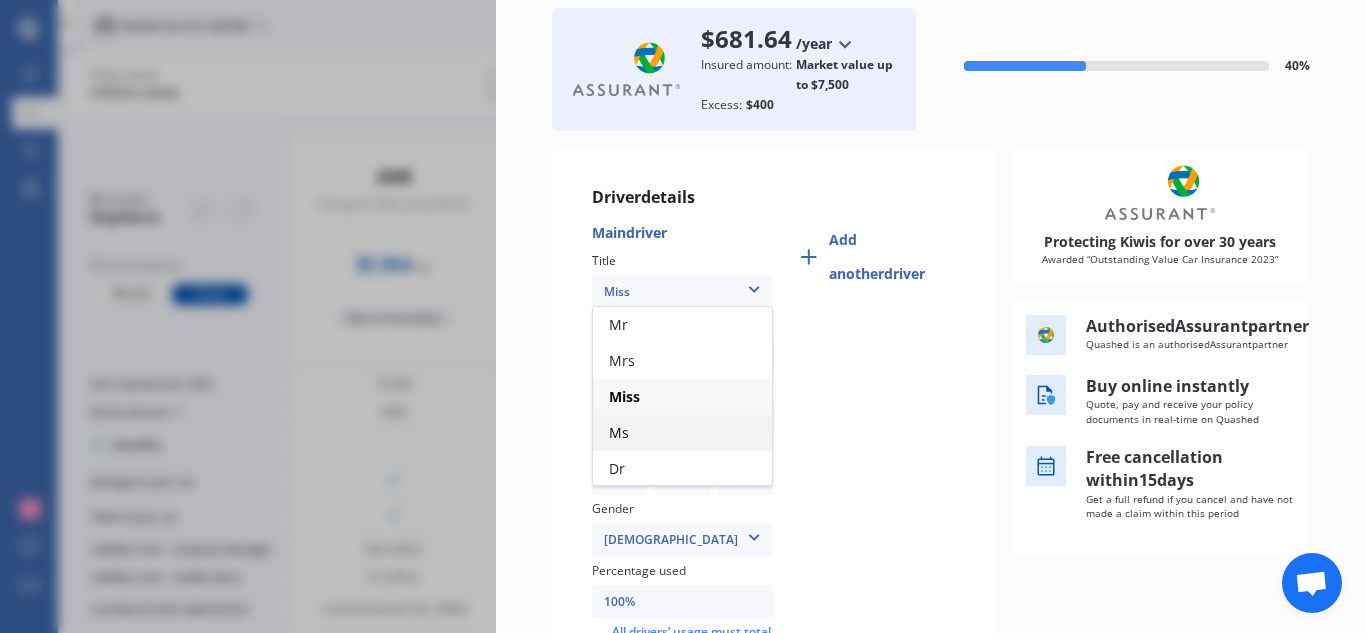 click on "Ms" at bounding box center (619, 432) 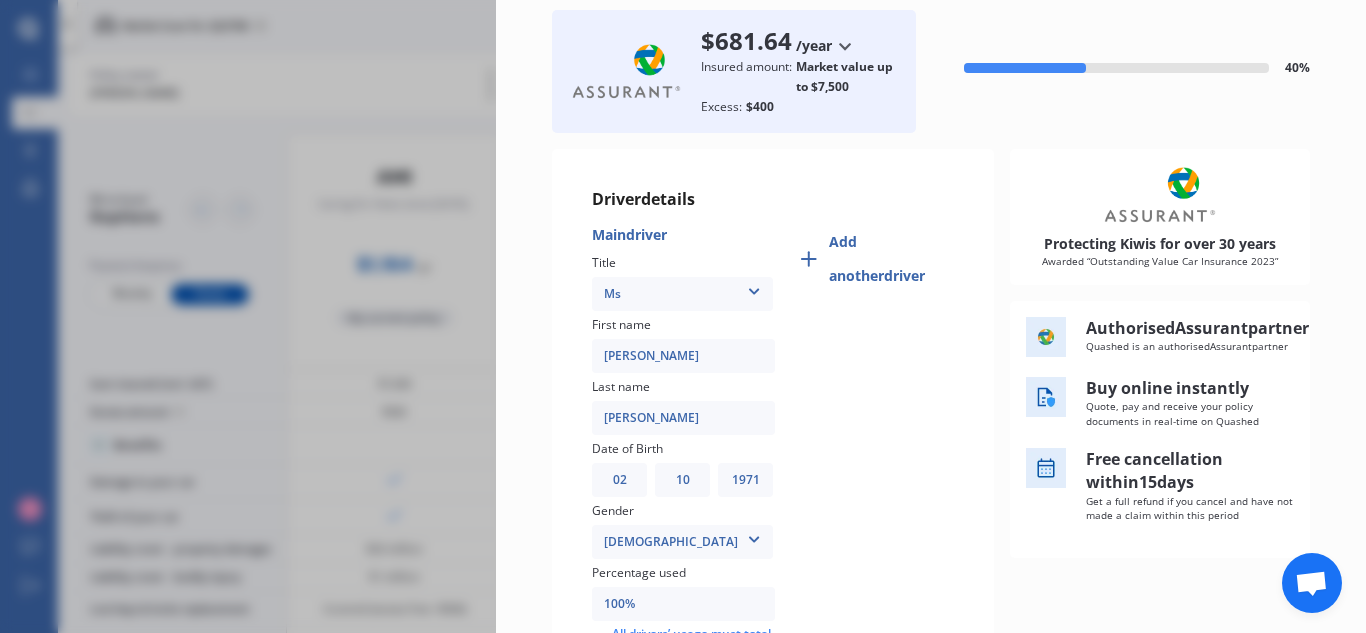 scroll, scrollTop: 0, scrollLeft: 0, axis: both 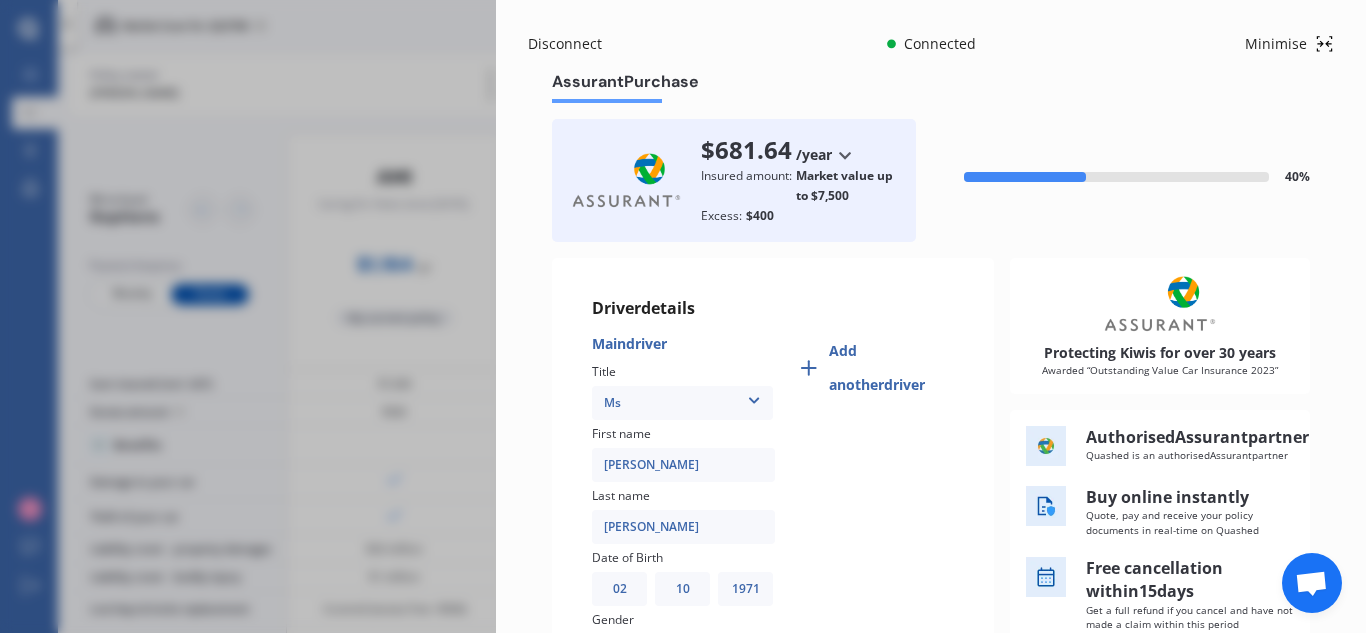 click on "Add another  driver" at bounding box center [891, 368] 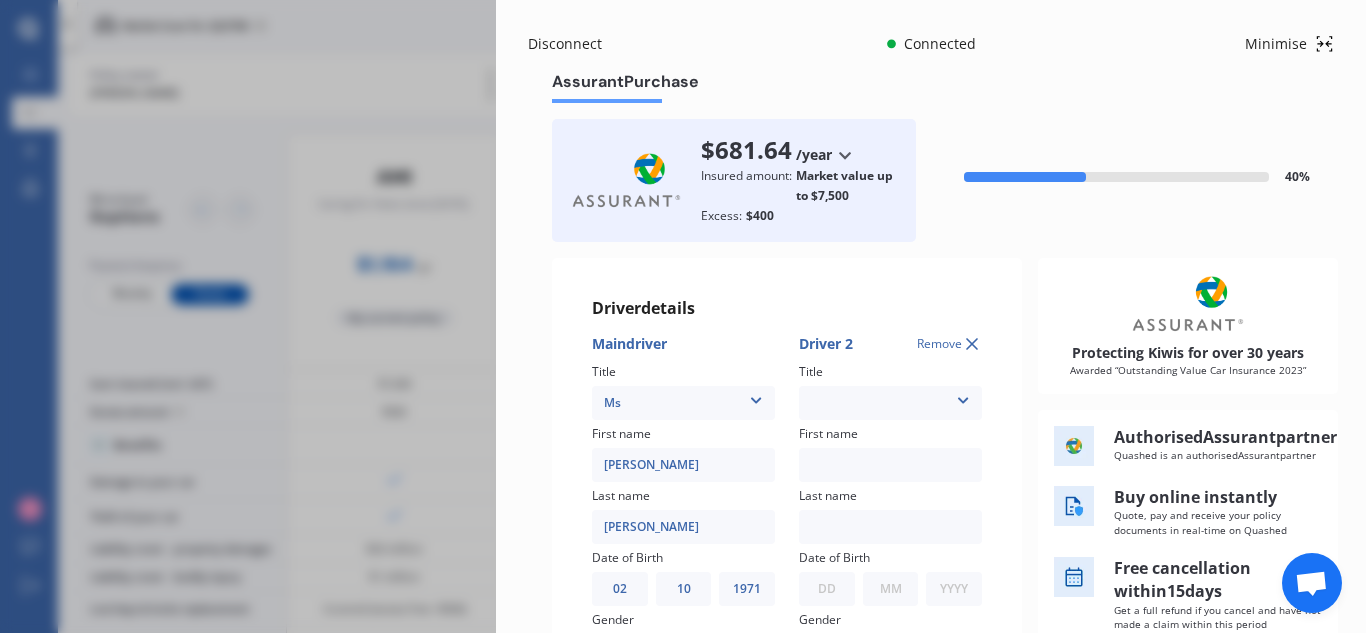 click at bounding box center (963, 397) 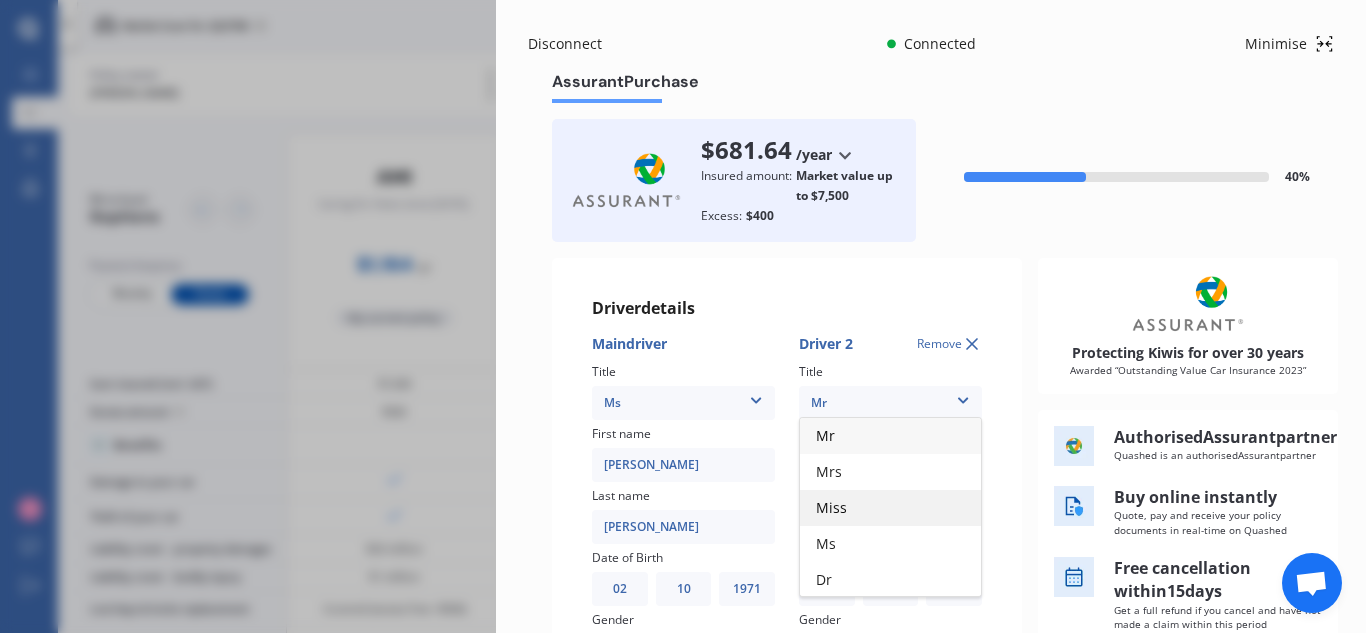 click on "Miss" at bounding box center [831, 507] 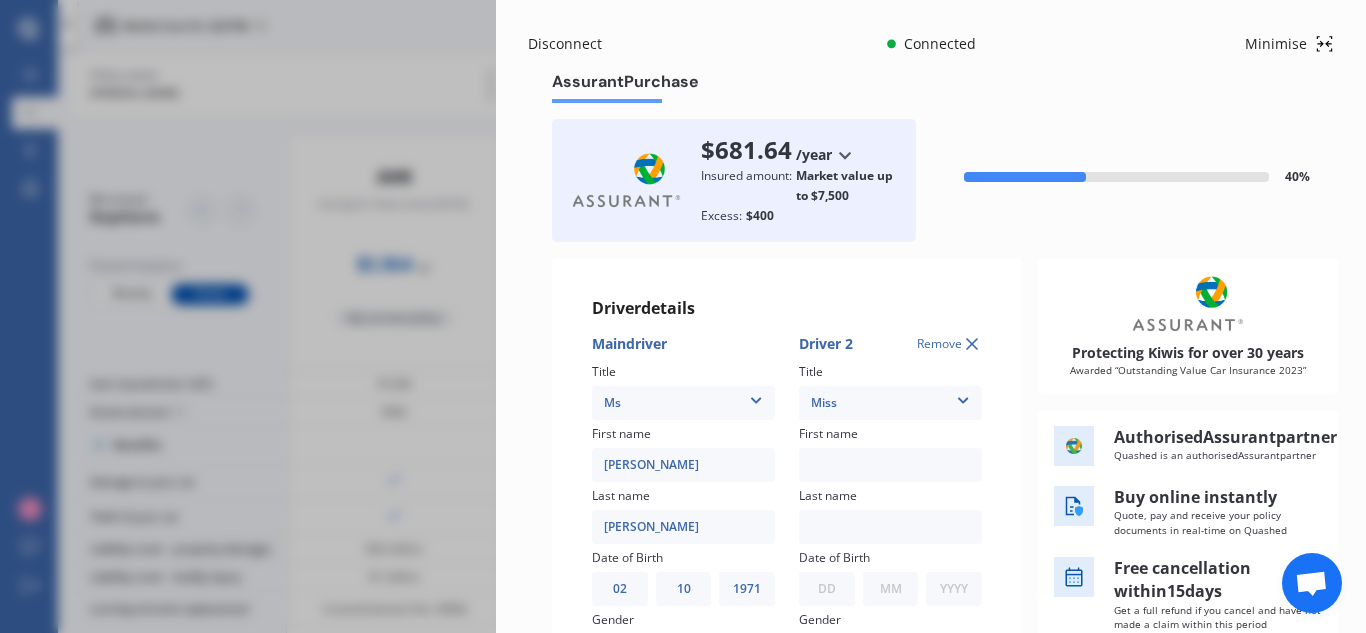 click at bounding box center [890, 465] 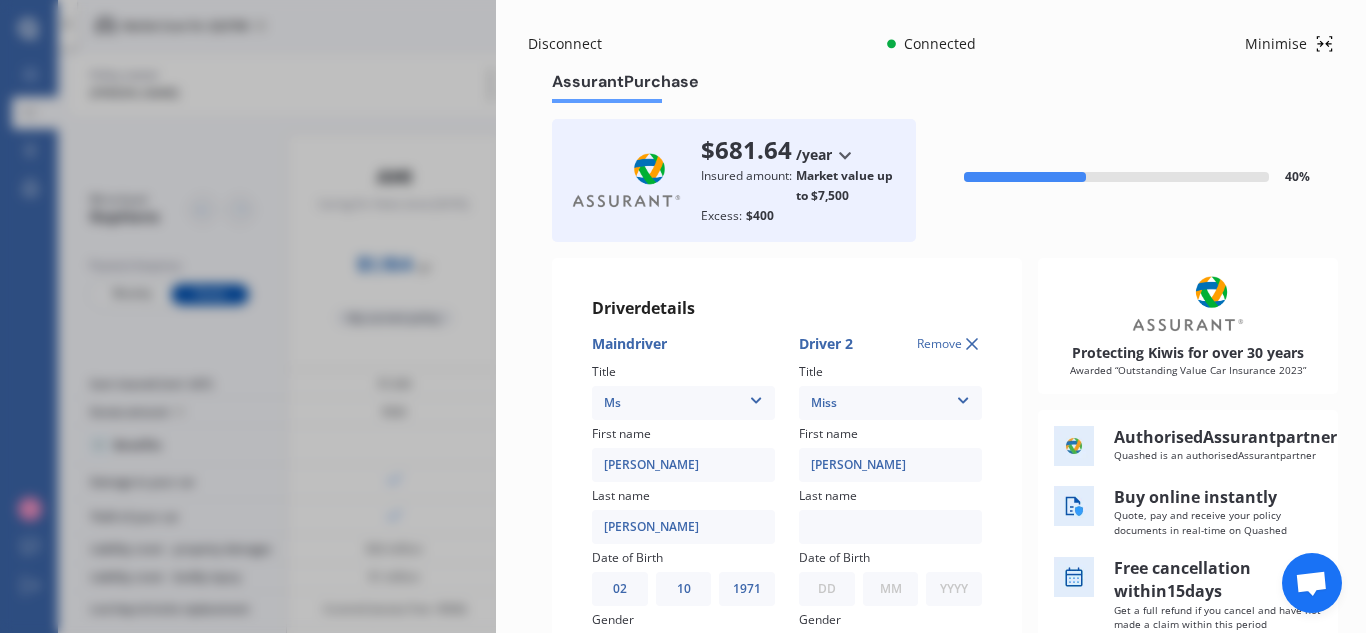 type on "[PERSON_NAME]" 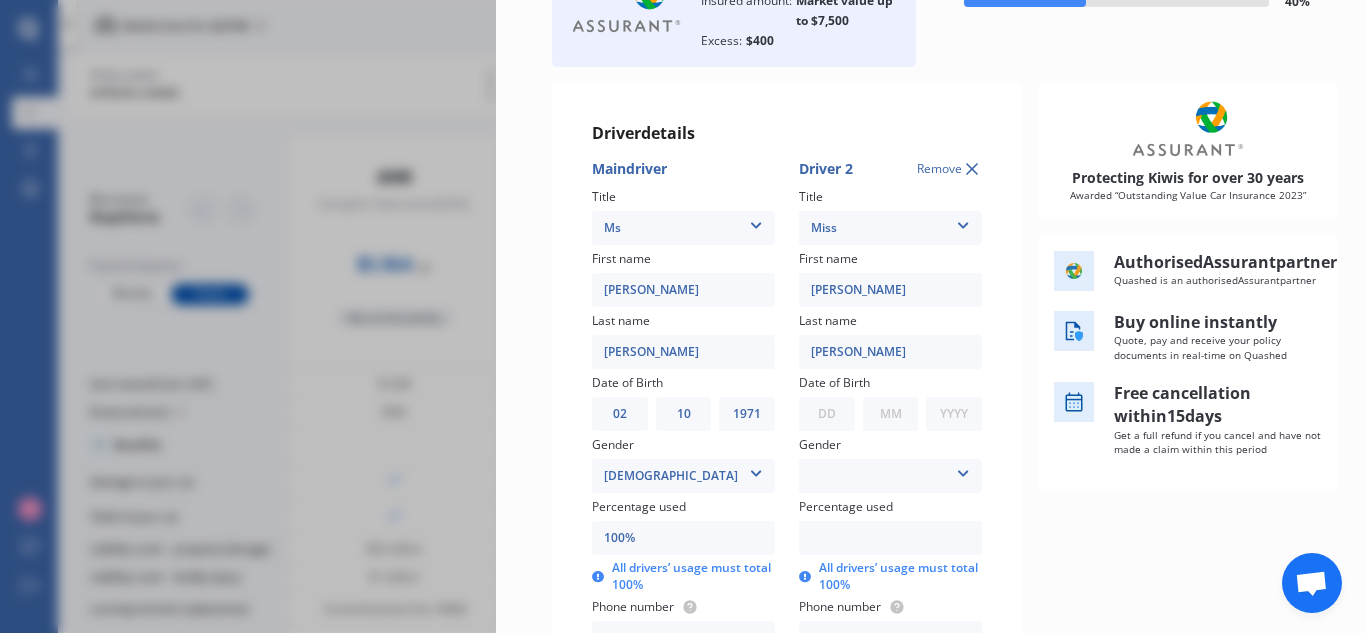 scroll, scrollTop: 177, scrollLeft: 0, axis: vertical 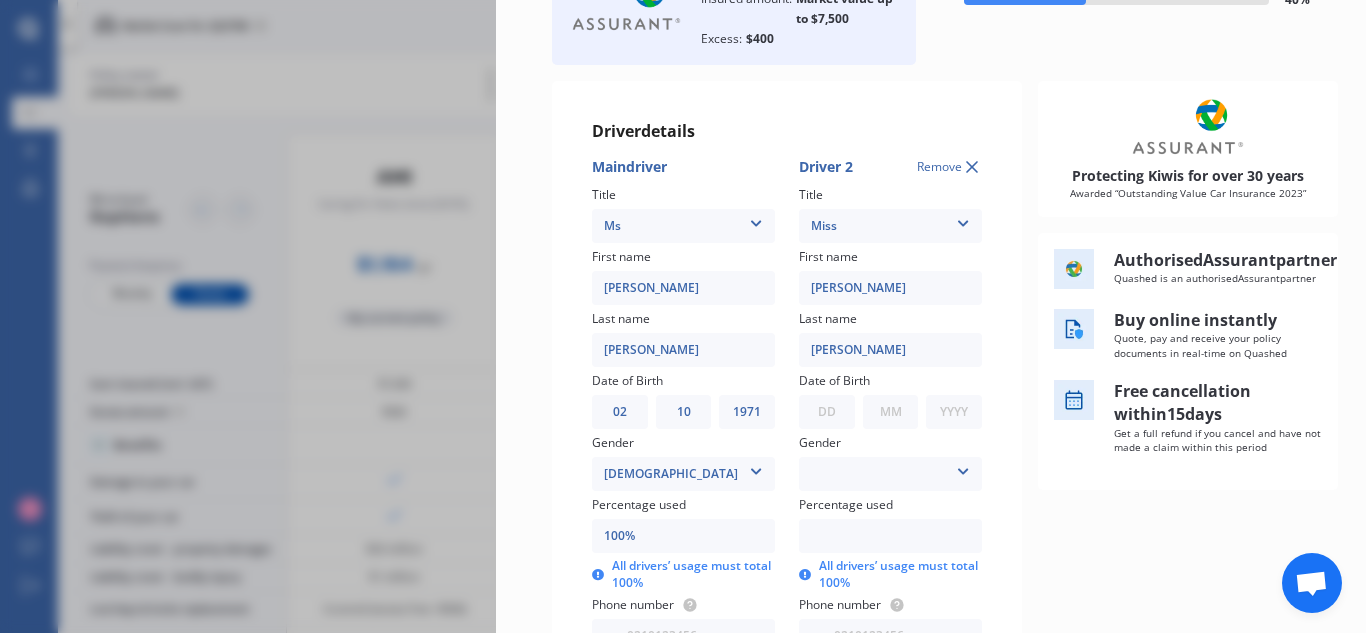 type on "[PERSON_NAME]" 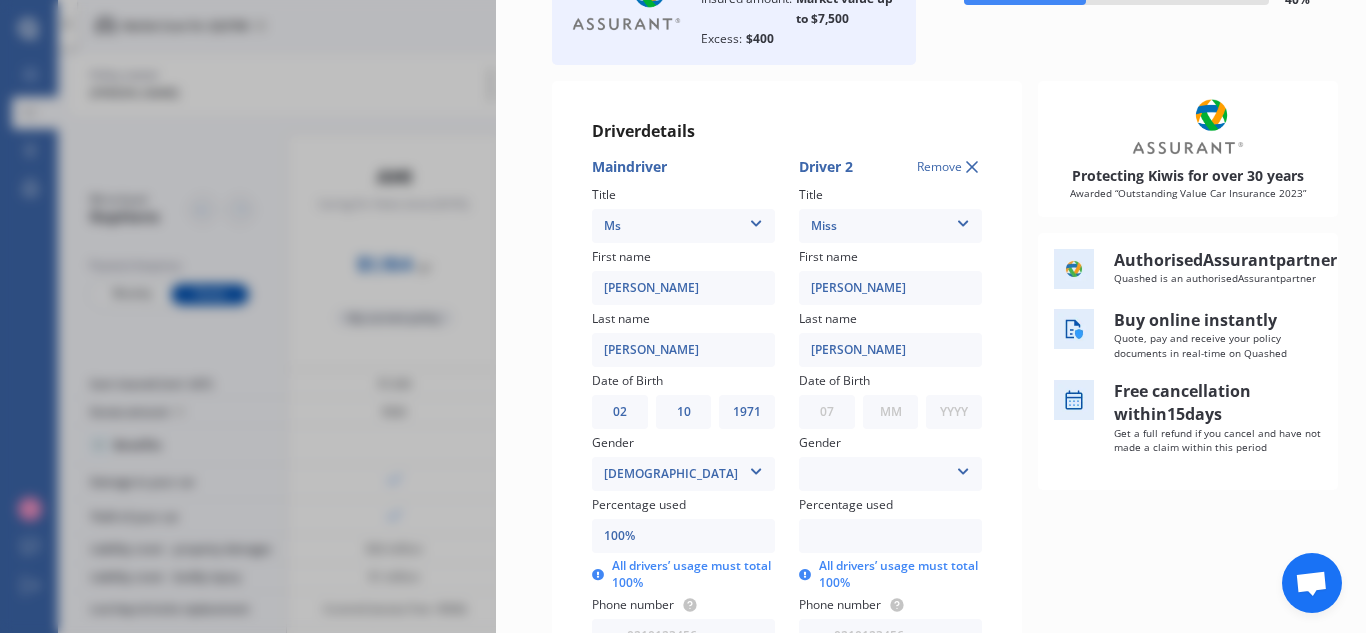 click on "DD 01 02 03 04 05 06 07 08 09 10 11 12 13 14 15 16 17 18 19 20 21 22 23 24 25 26 27 28 29 30 31" at bounding box center [827, 412] 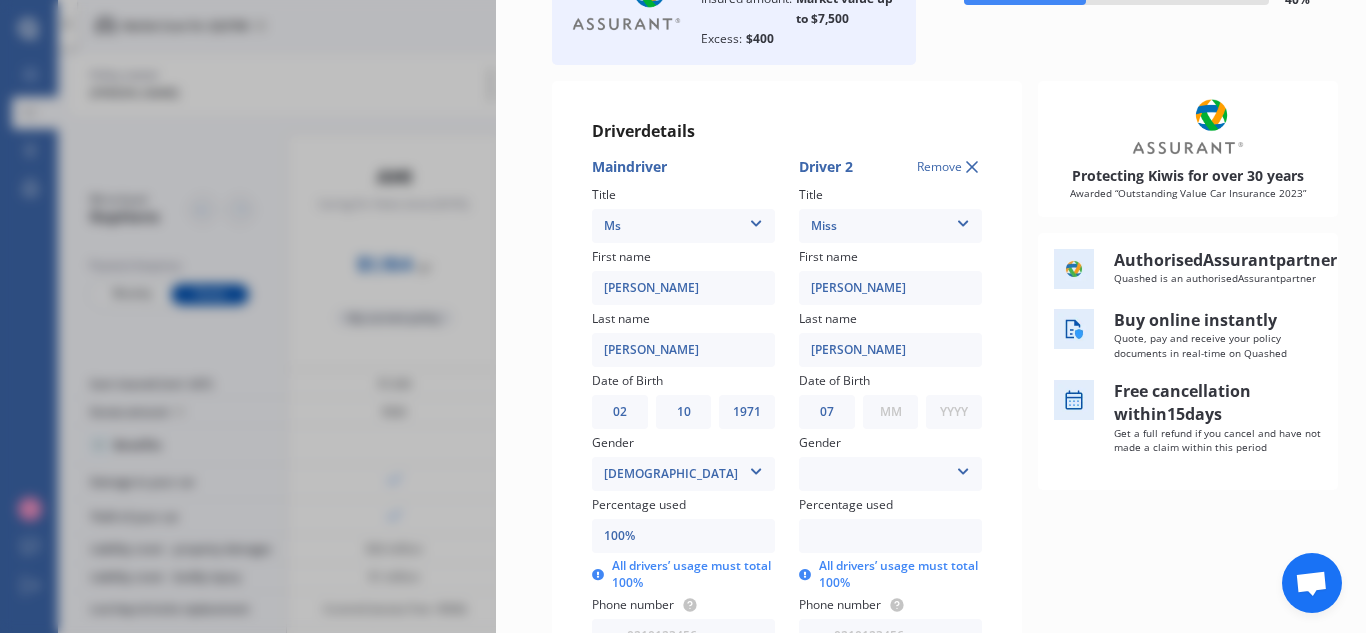 click on "MM 01 02 03 04 05 06 07 08 09 10 11 12" at bounding box center (891, 412) 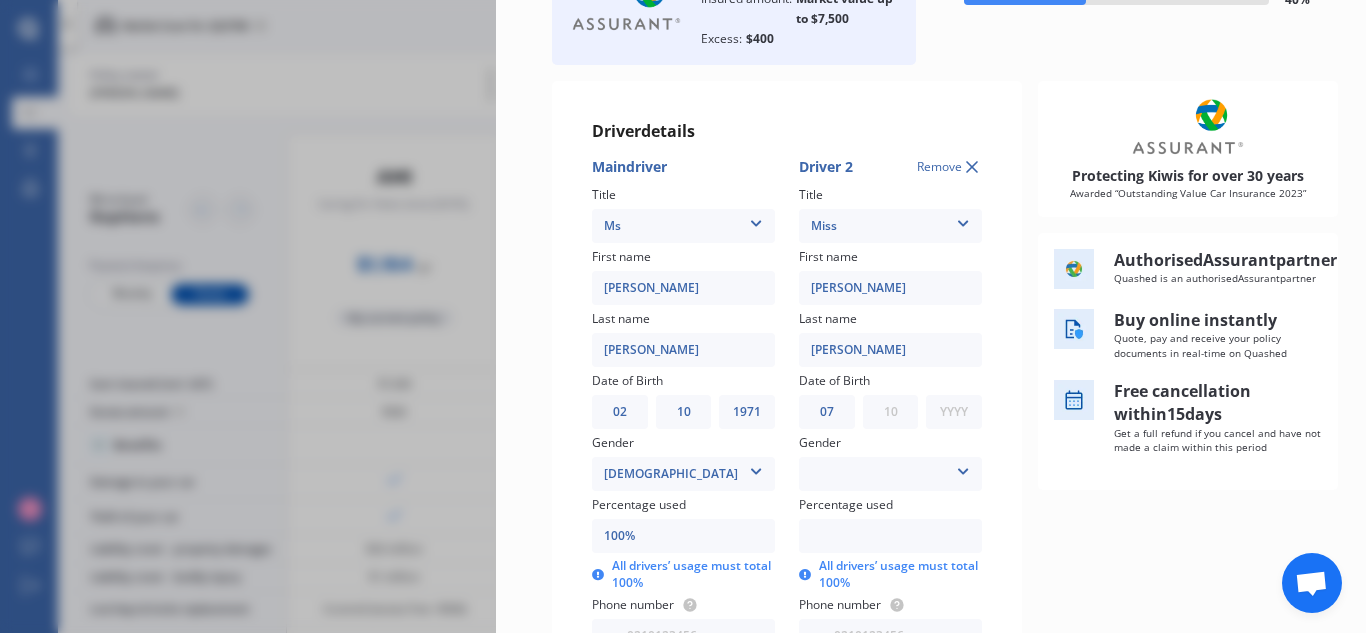 click on "MM 01 02 03 04 05 06 07 08 09 10 11 12" at bounding box center (891, 412) 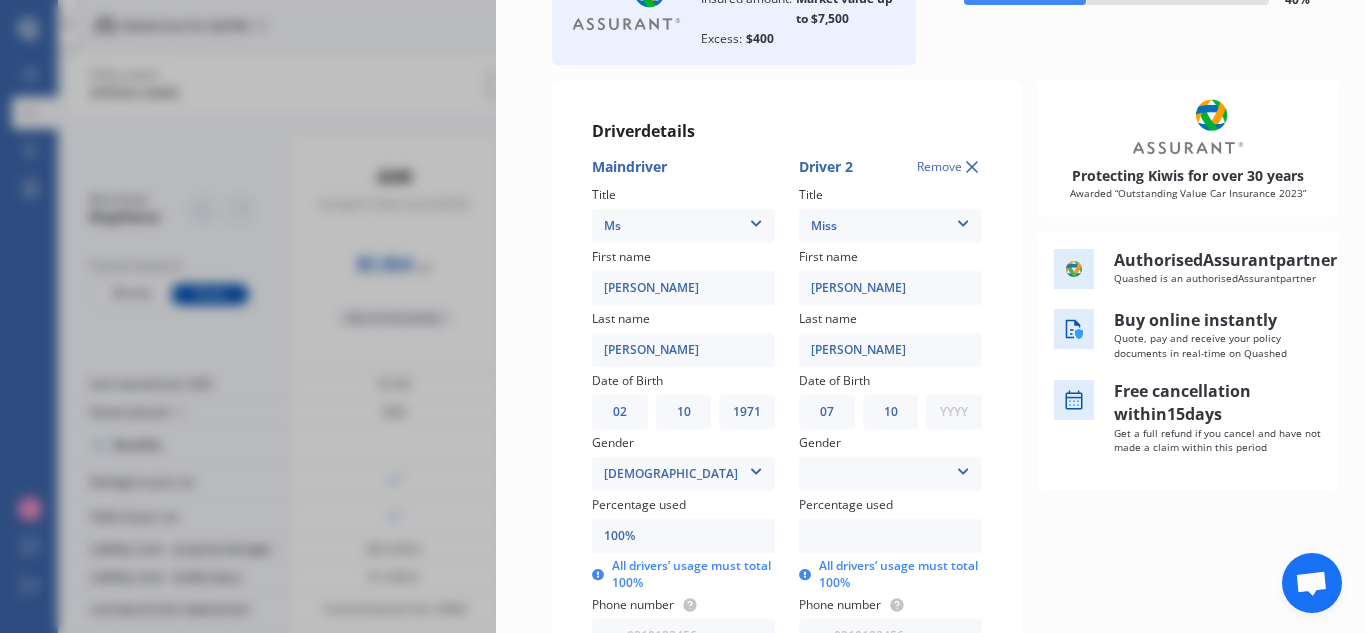 click on "YYYY 2009 2008 2007 2006 2005 2004 2003 2002 2001 2000 1999 1998 1997 1996 1995 1994 1993 1992 1991 1990 1989 1988 1987 1986 1985 1984 1983 1982 1981 1980 1979 1978 1977 1976 1975 1974 1973 1972 1971 1970 1969 1968 1967 1966 1965 1964 1963 1962 1961 1960 1959 1958 1957 1956 1955 1954 1953 1952 1951 1950 1949 1948 1947 1946 1945 1944 1943 1942 1941 1940 1939 1938 1937 1936 1935 1934 1933 1932 1931 1930 1929 1928 1927 1926 1925 1924 1923 1922 1921 1920 1919 1918 1917 1916 1915 1914 1913 1912 1911 1910" at bounding box center (954, 412) 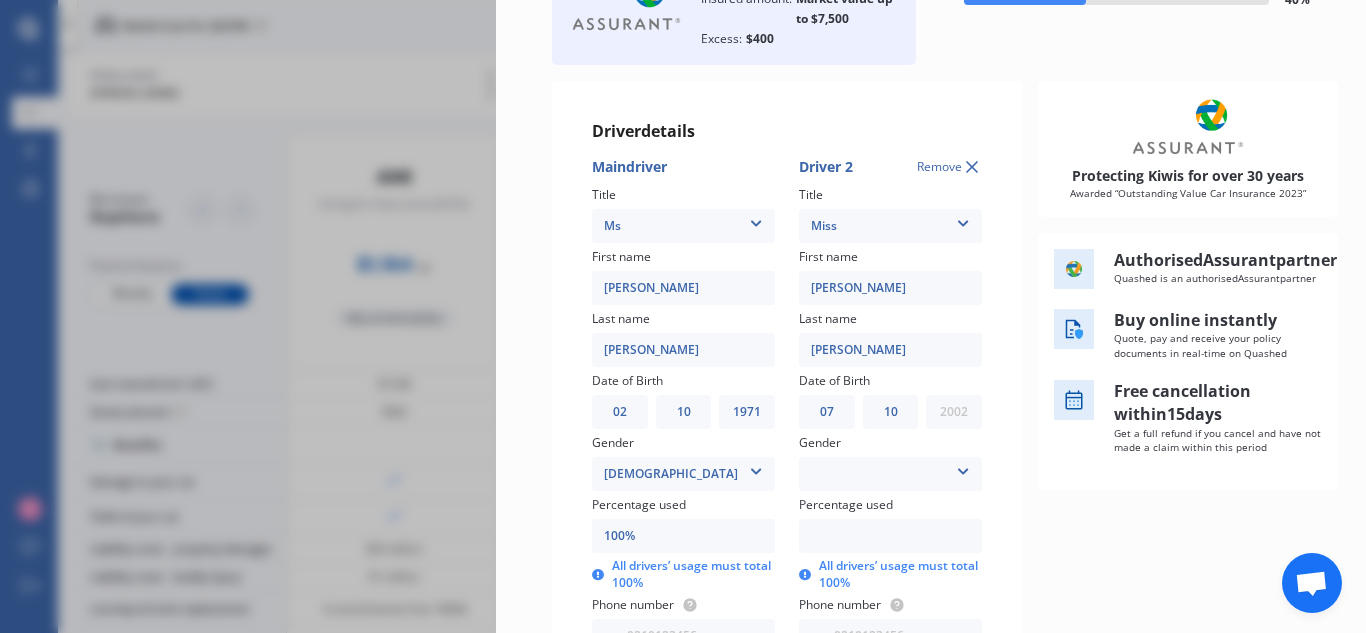 click on "YYYY 2009 2008 2007 2006 2005 2004 2003 2002 2001 2000 1999 1998 1997 1996 1995 1994 1993 1992 1991 1990 1989 1988 1987 1986 1985 1984 1983 1982 1981 1980 1979 1978 1977 1976 1975 1974 1973 1972 1971 1970 1969 1968 1967 1966 1965 1964 1963 1962 1961 1960 1959 1958 1957 1956 1955 1954 1953 1952 1951 1950 1949 1948 1947 1946 1945 1944 1943 1942 1941 1940 1939 1938 1937 1936 1935 1934 1933 1932 1931 1930 1929 1928 1927 1926 1925 1924 1923 1922 1921 1920 1919 1918 1917 1916 1915 1914 1913 1912 1911 1910" at bounding box center [954, 412] 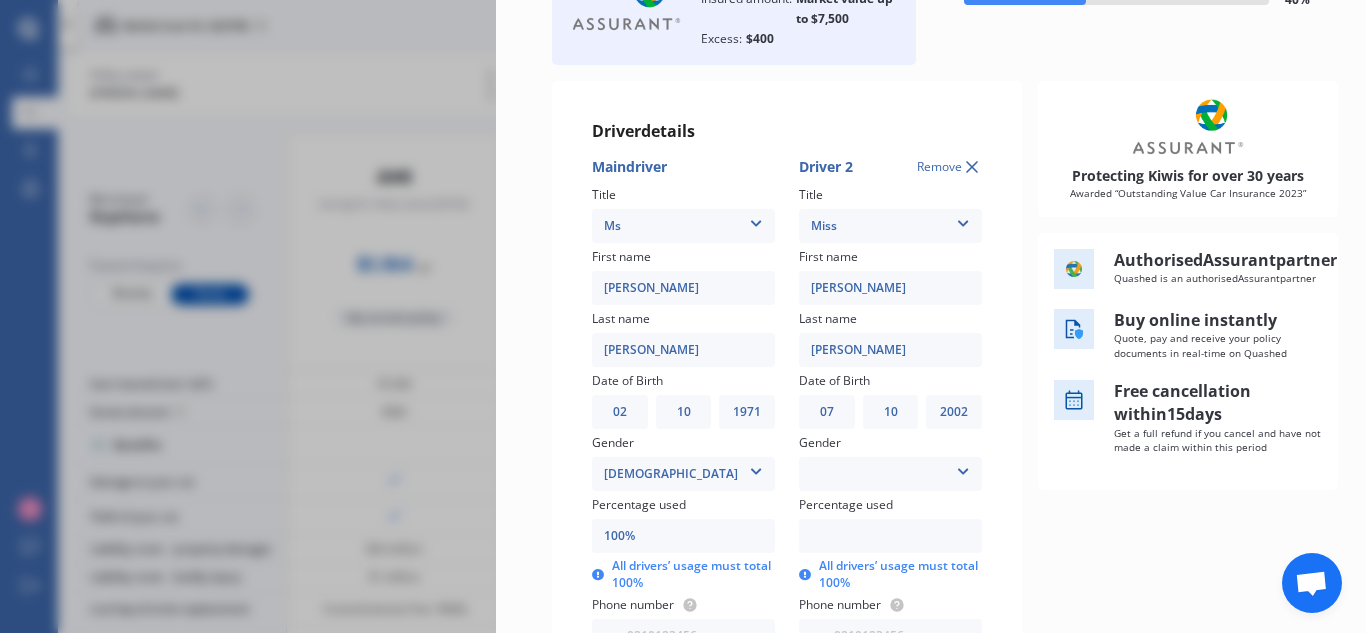 click at bounding box center (963, 468) 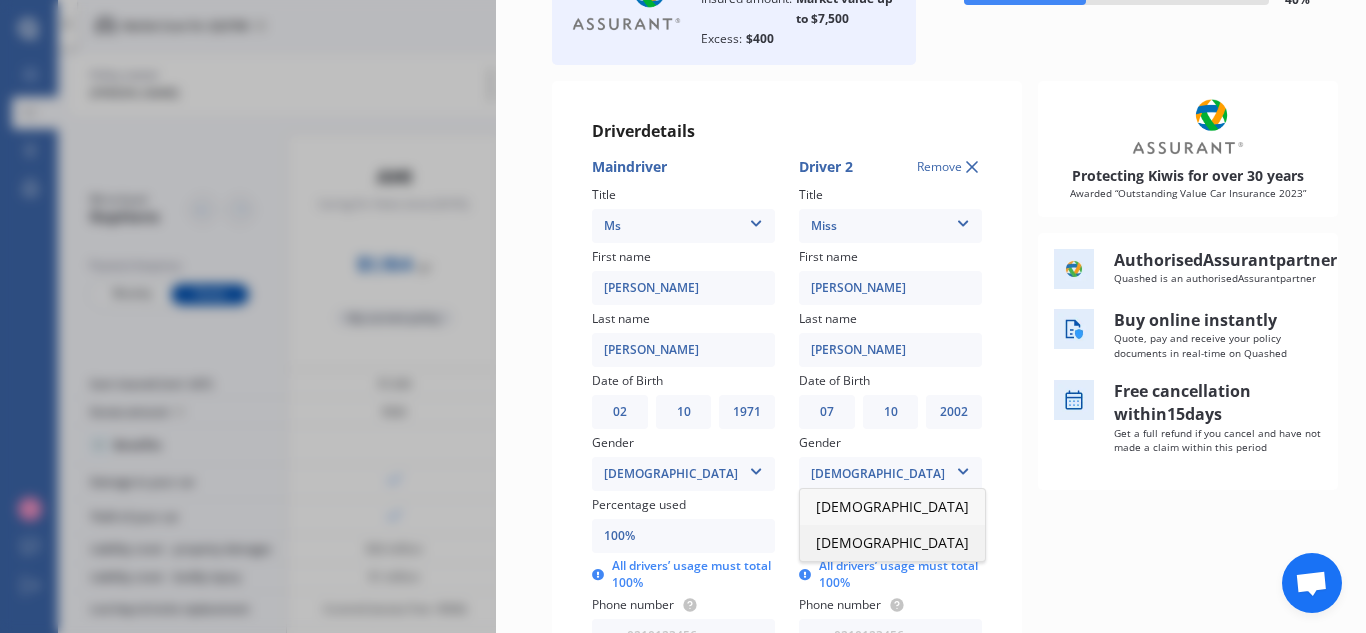 click on "[DEMOGRAPHIC_DATA]" at bounding box center (892, 542) 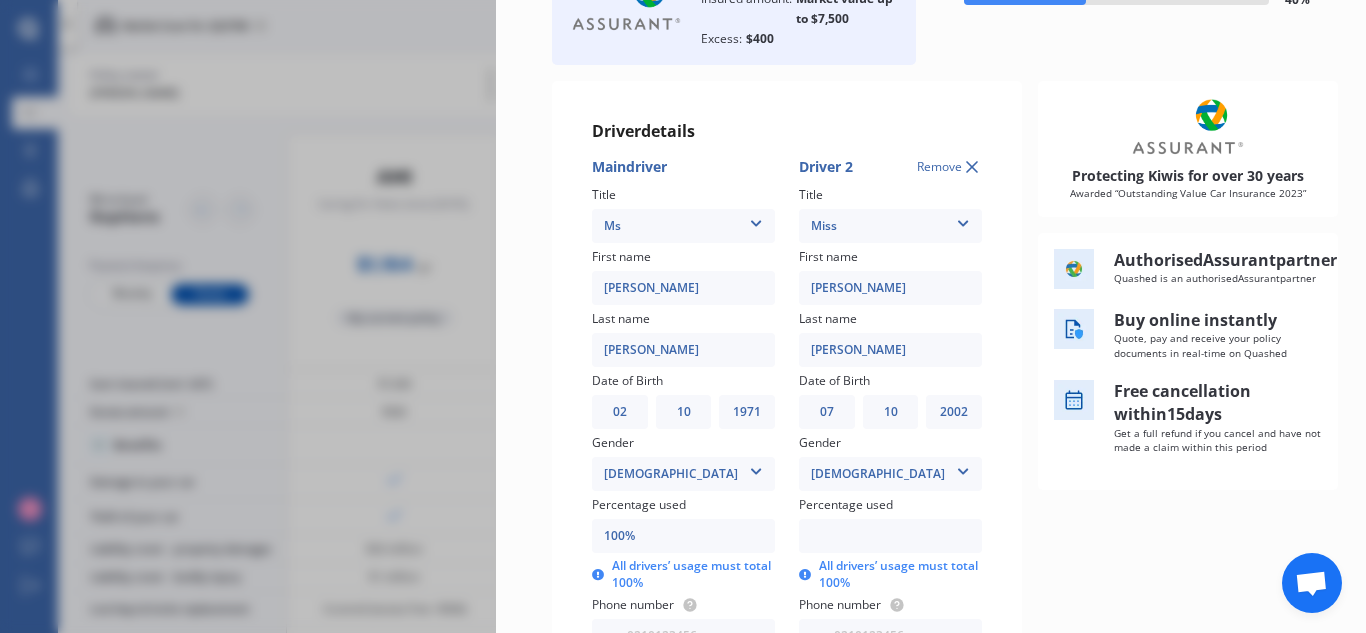 click on "100%" at bounding box center [683, 536] 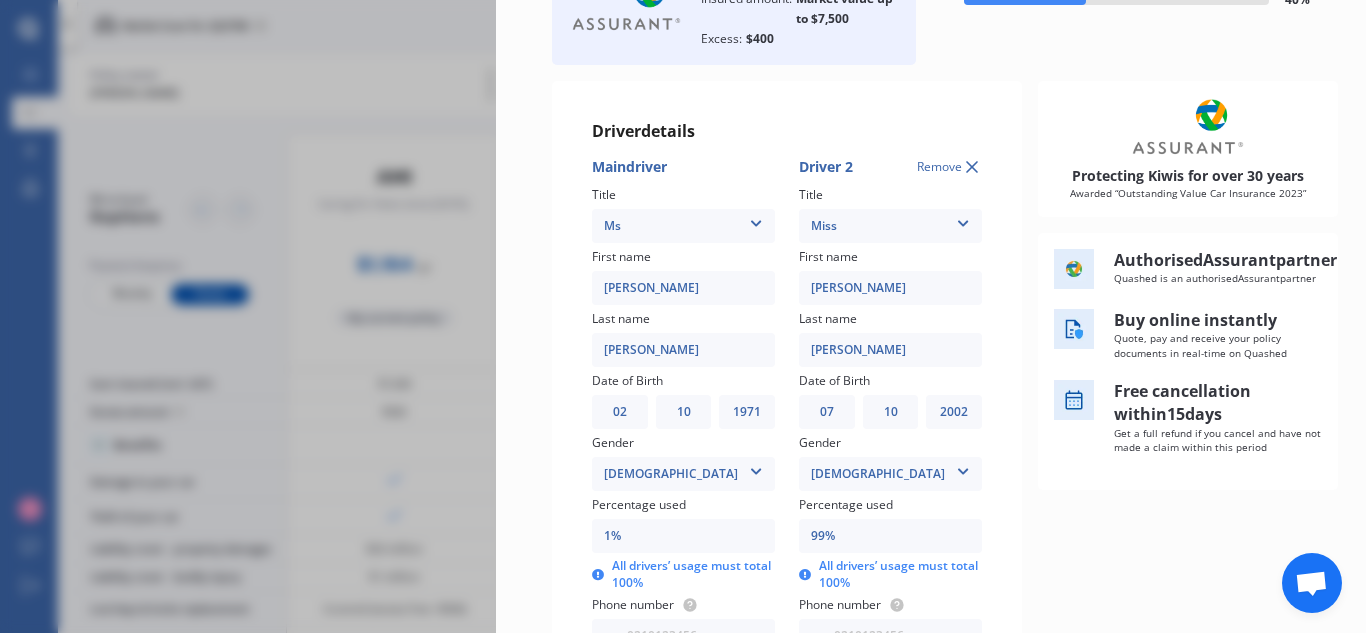 type on "10%" 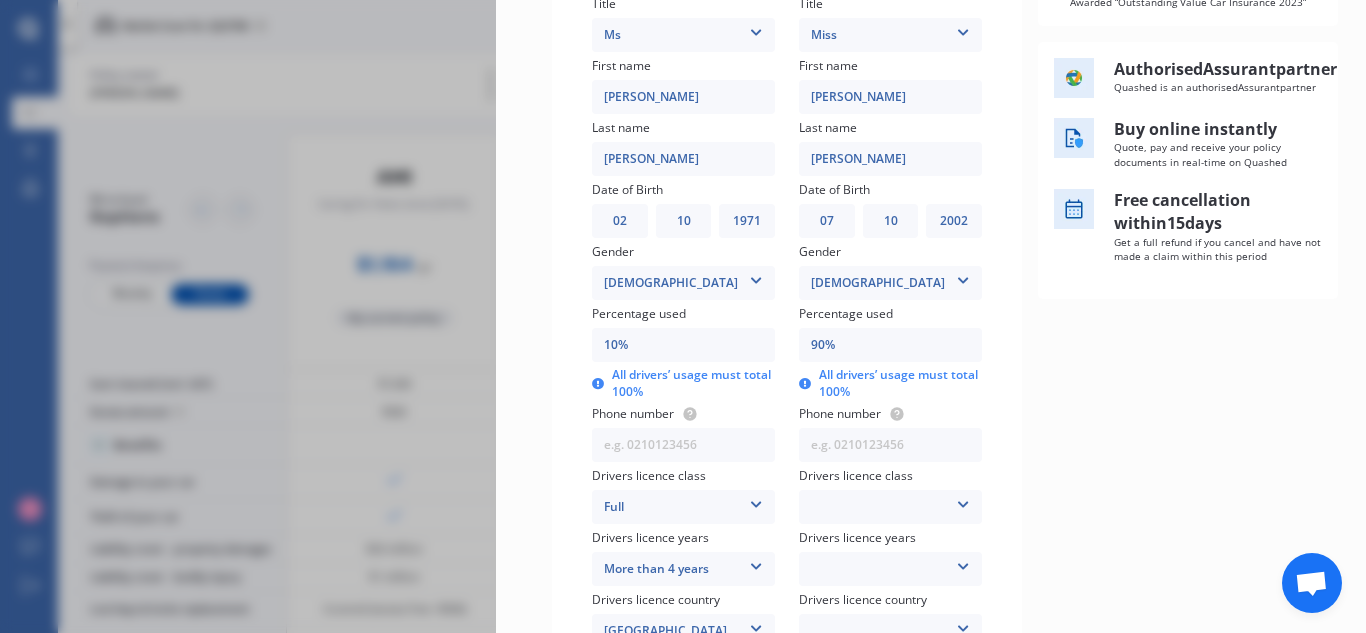 scroll, scrollTop: 369, scrollLeft: 0, axis: vertical 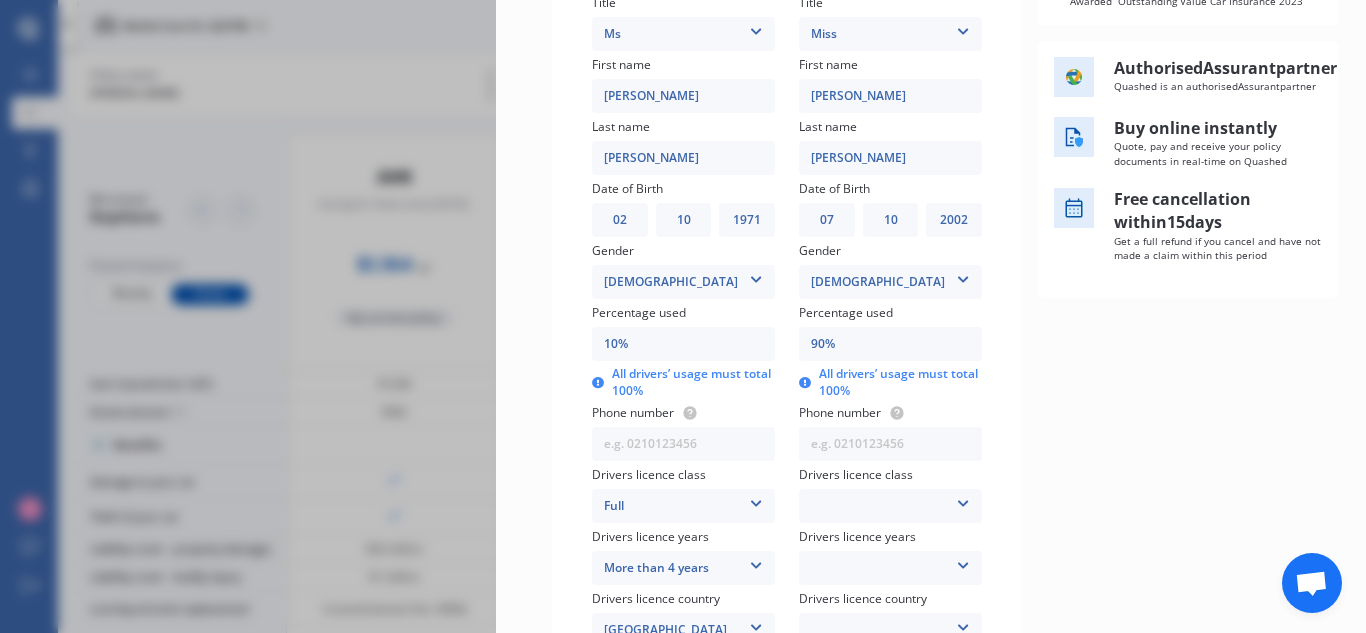 click on "10%" at bounding box center (683, 344) 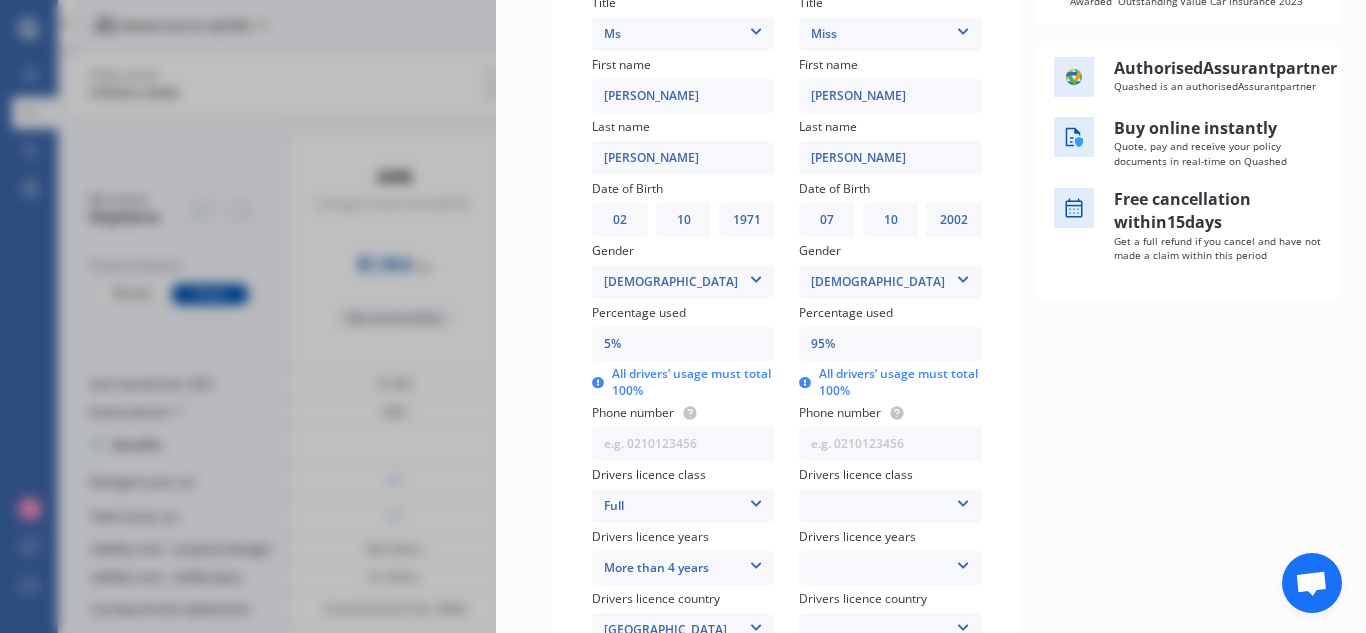 type on "5%" 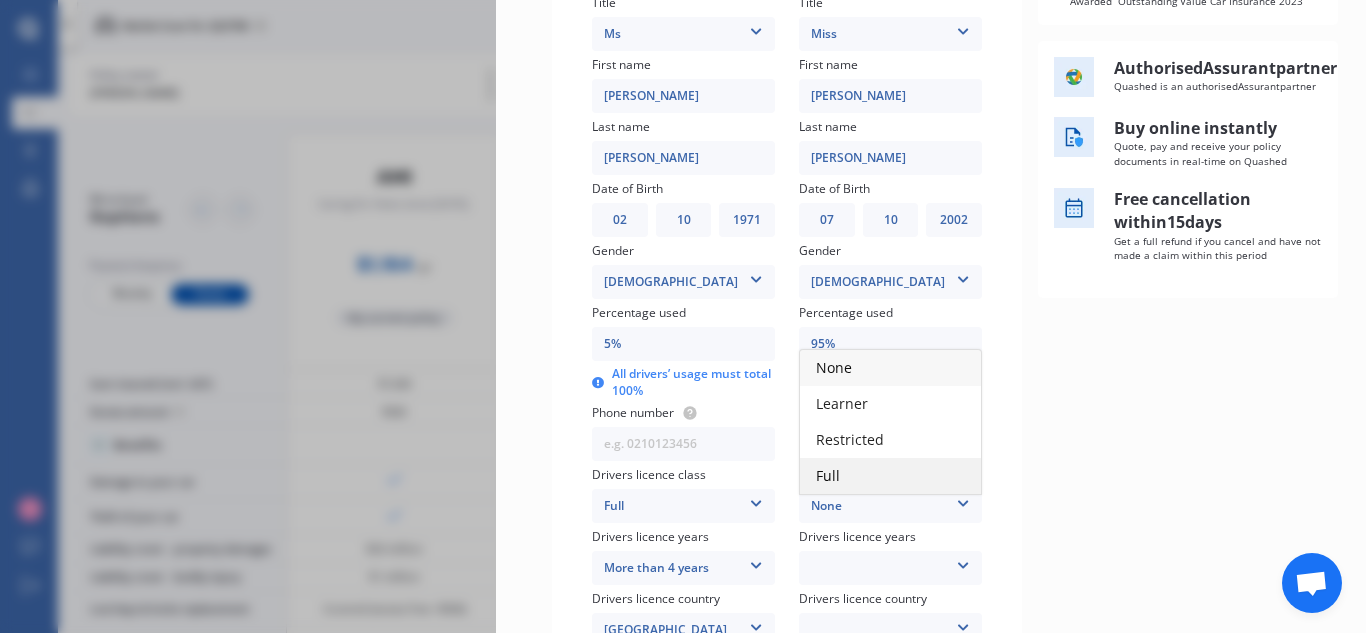 click on "Full" at bounding box center [890, 476] 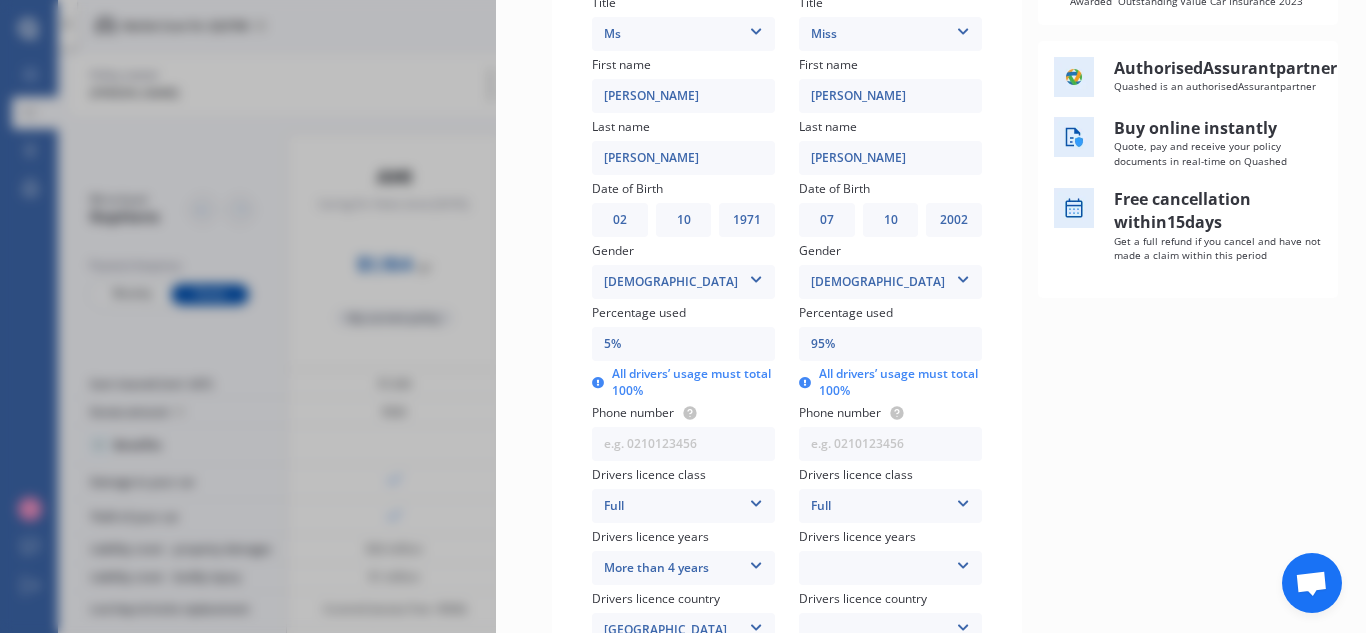 click on "Less than 1 year 1-2 years 2-4 years More than 4 years" at bounding box center [890, 568] 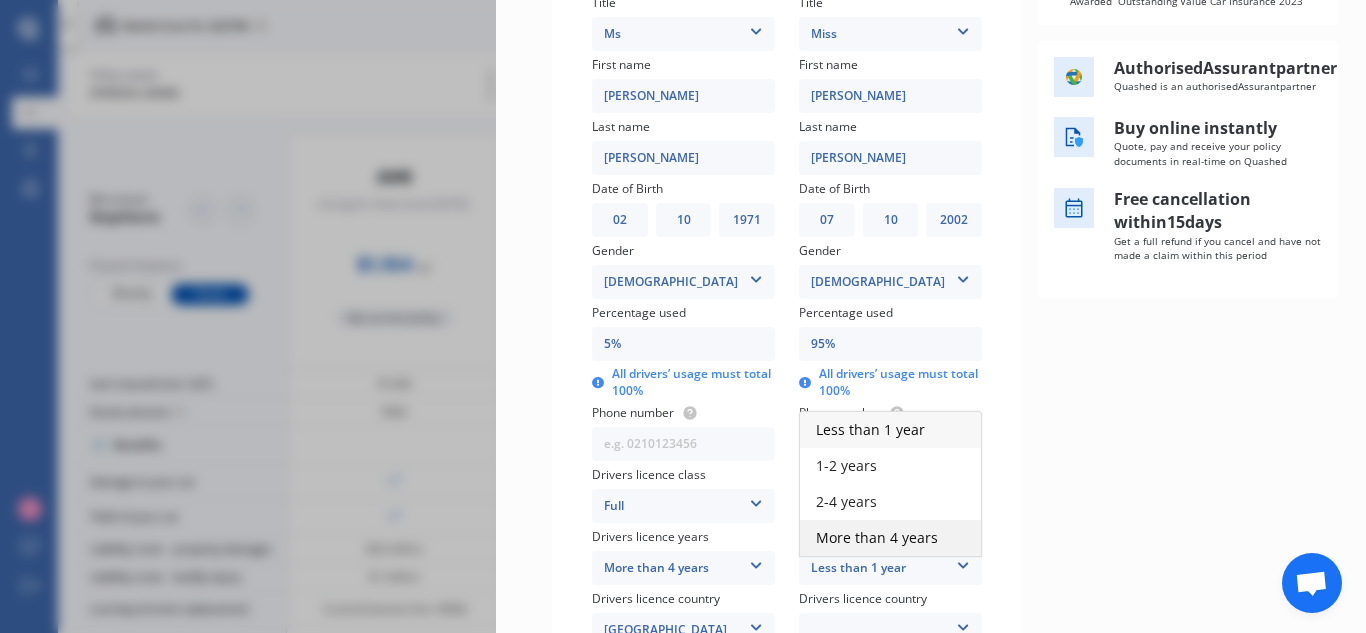click on "More than 4 years" at bounding box center [877, 537] 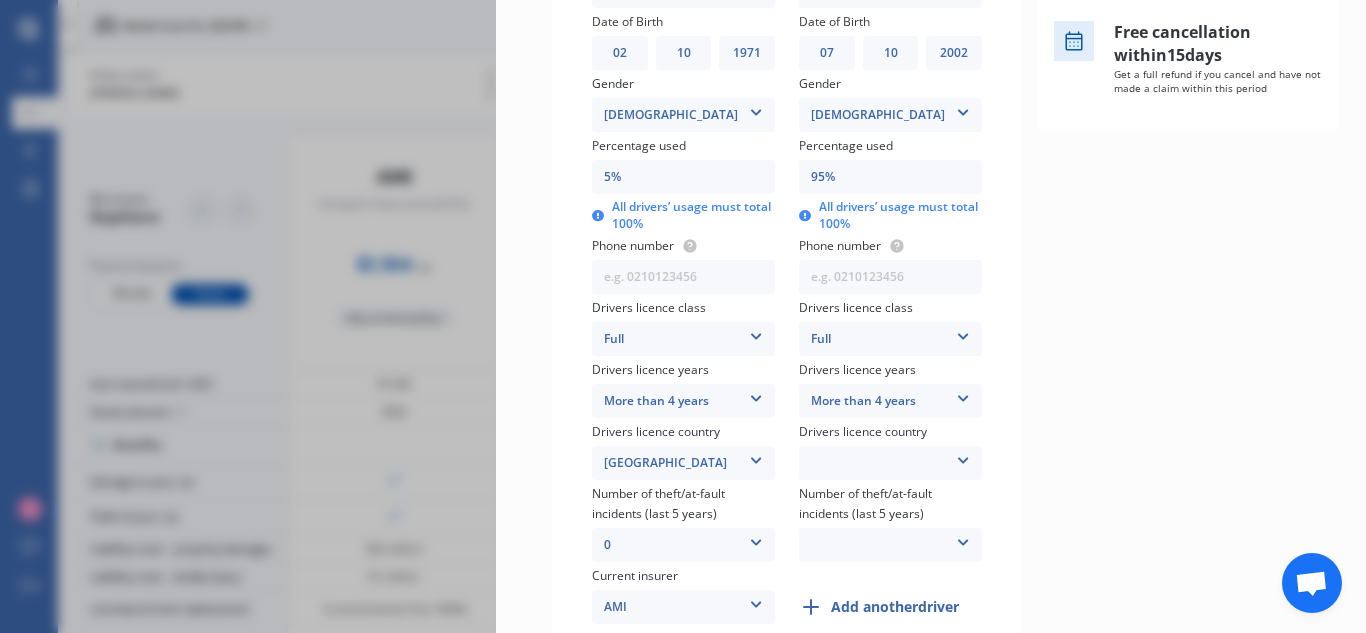 scroll, scrollTop: 540, scrollLeft: 0, axis: vertical 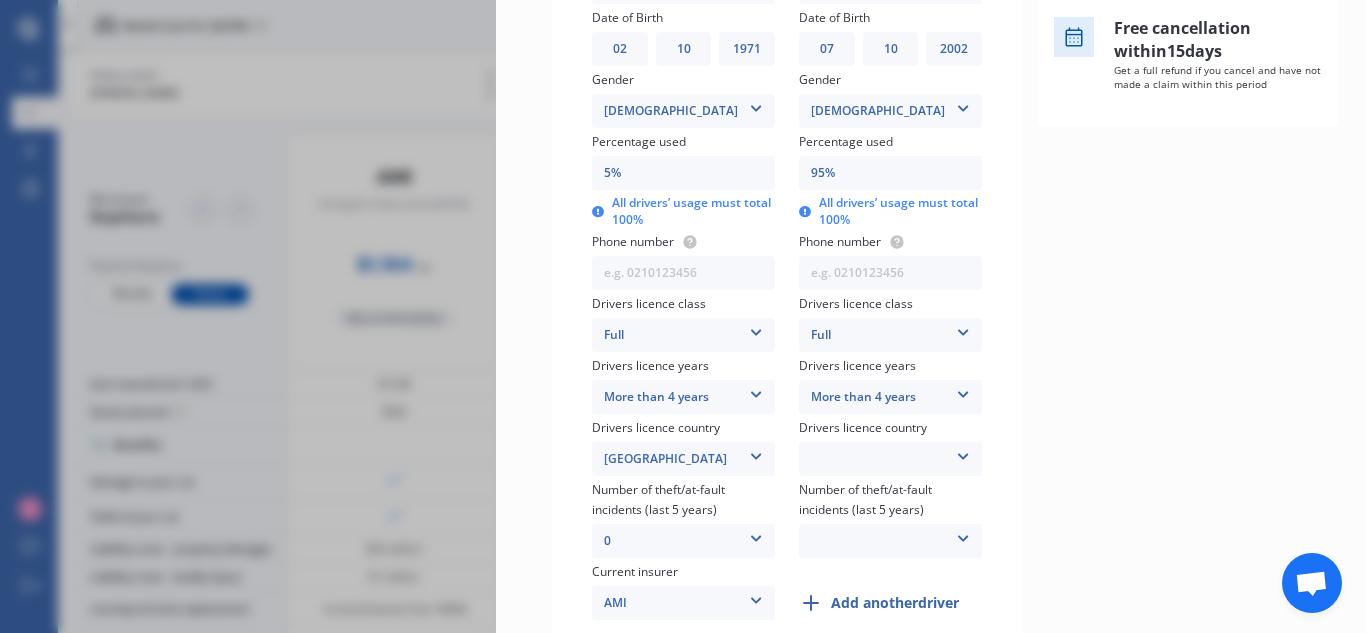 click on "[GEOGRAPHIC_DATA] [GEOGRAPHIC_DATA] [GEOGRAPHIC_DATA] [GEOGRAPHIC_DATA] [GEOGRAPHIC_DATA] [GEOGRAPHIC_DATA] [GEOGRAPHIC_DATA] [GEOGRAPHIC_DATA] Other Country Not Applicable [GEOGRAPHIC_DATA] [GEOGRAPHIC_DATA] Nations" at bounding box center (890, 459) 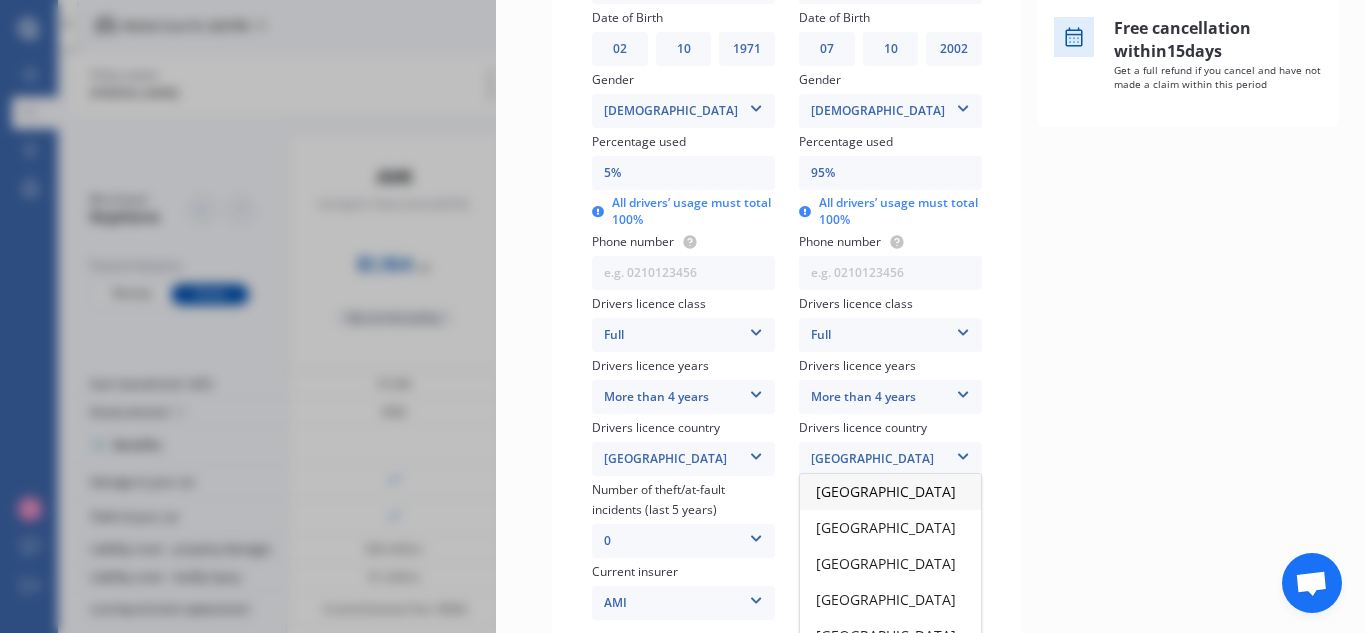 click on "[GEOGRAPHIC_DATA]" at bounding box center (886, 491) 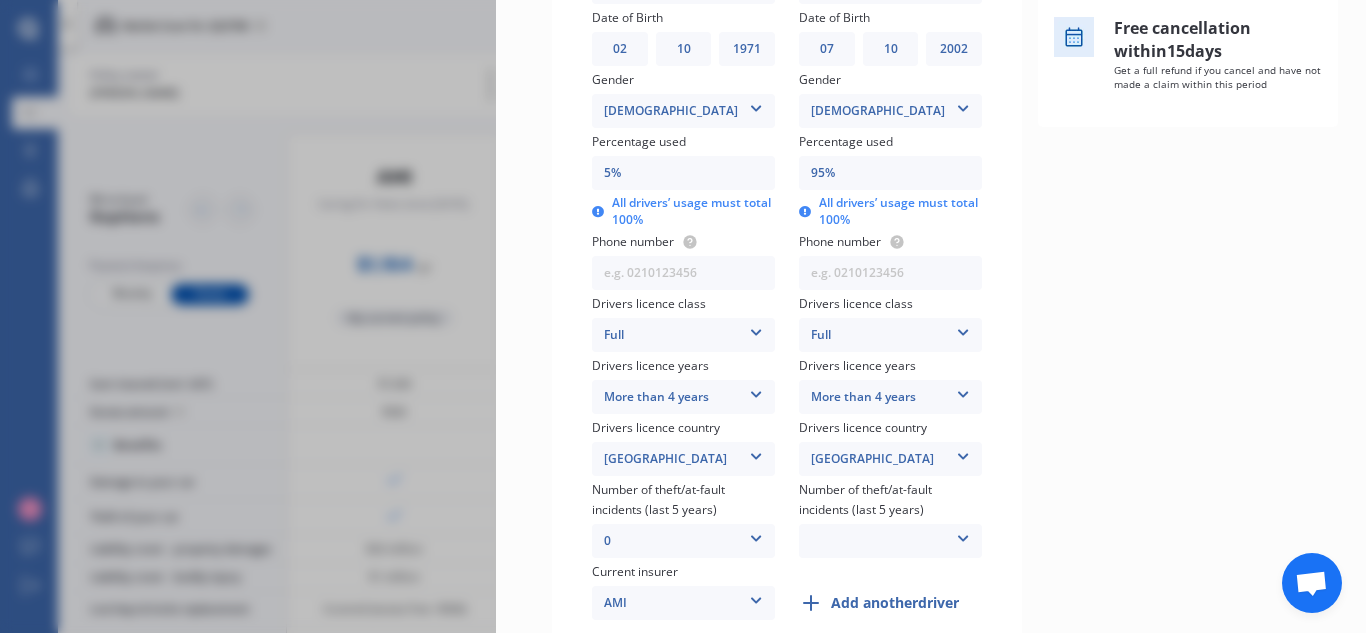 click on "0 1 2 3 More than 3" at bounding box center (890, 541) 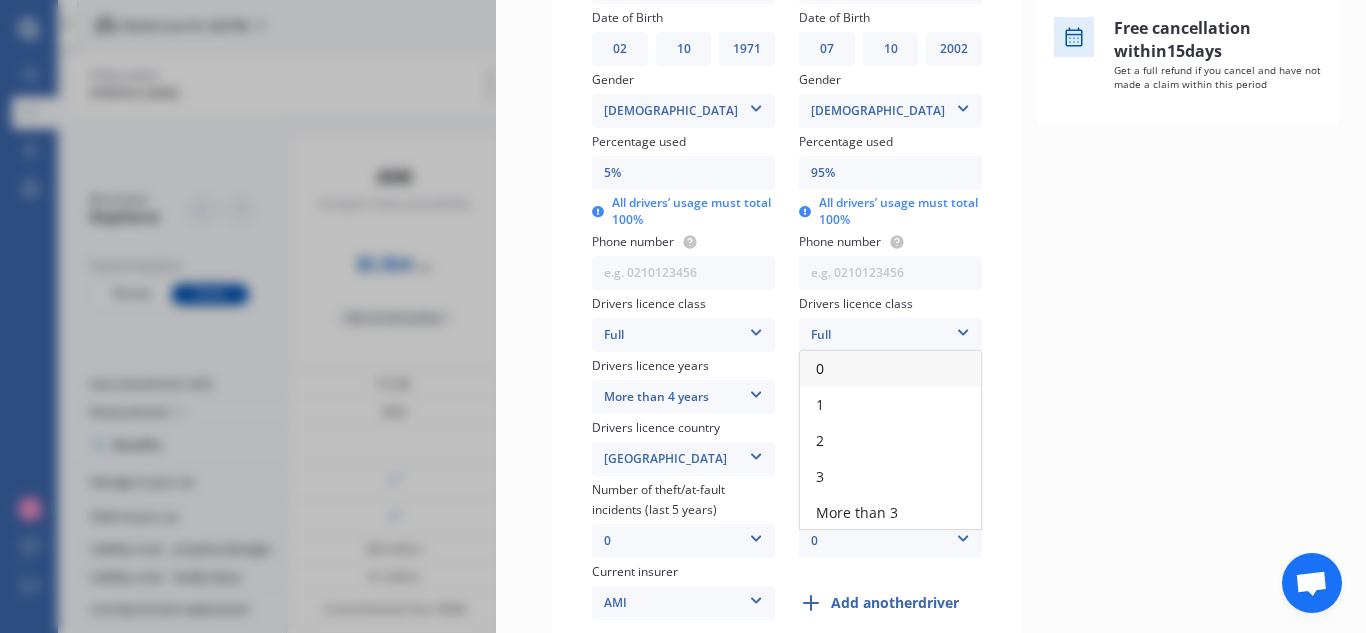 click on "0" at bounding box center (890, 369) 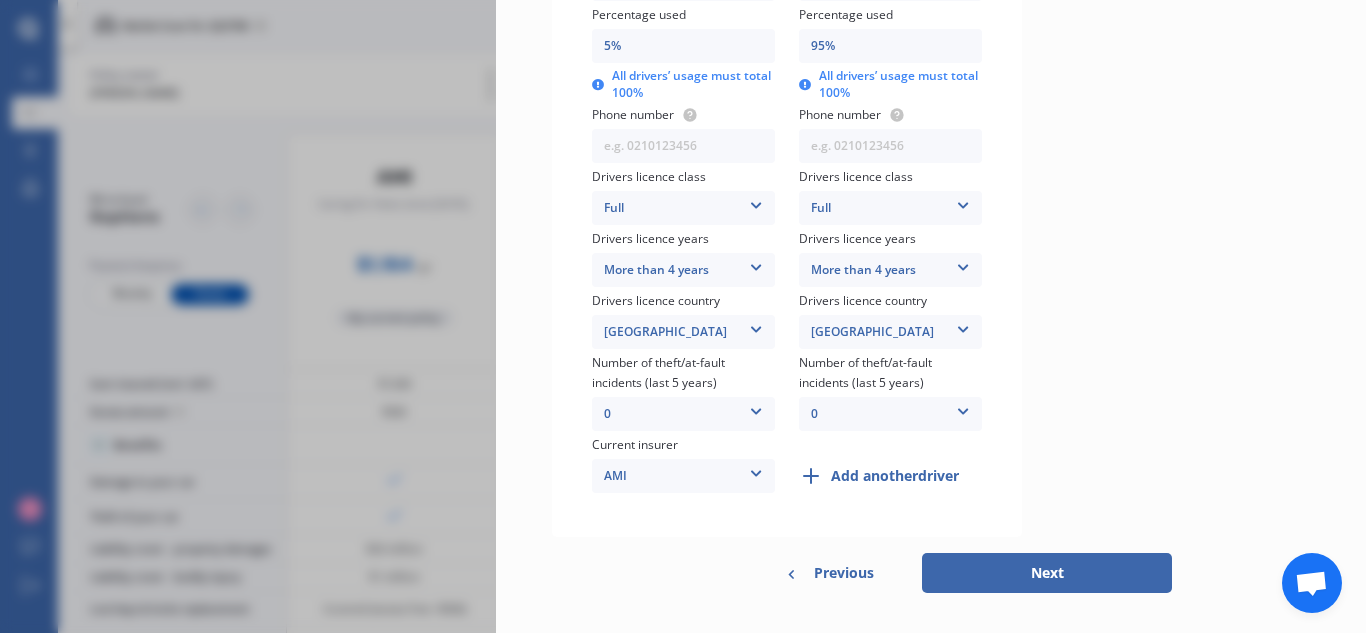 scroll, scrollTop: 668, scrollLeft: 0, axis: vertical 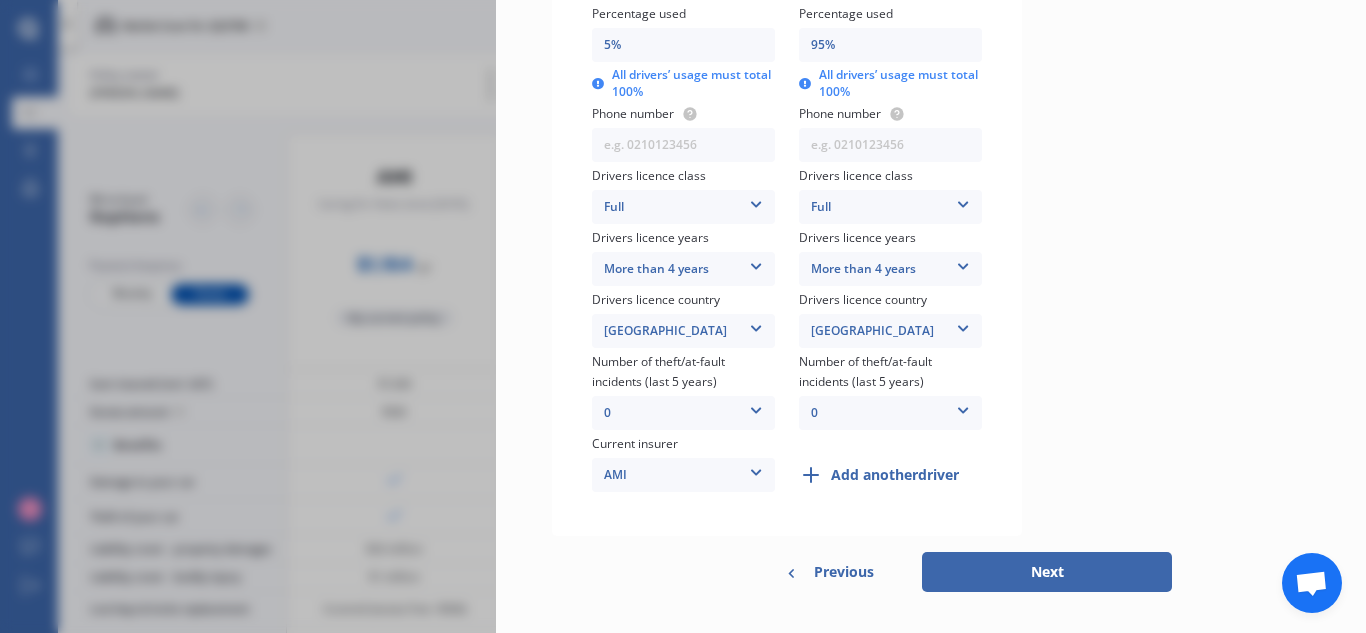 click on "Next" at bounding box center (1047, 572) 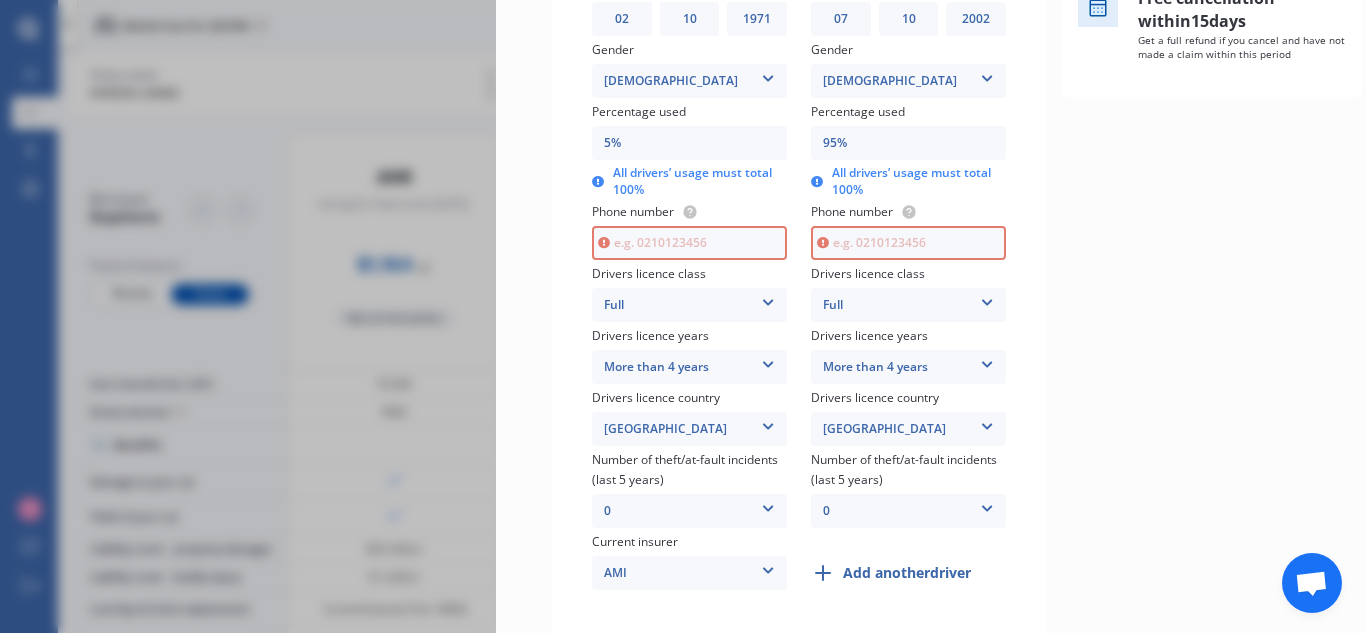 scroll, scrollTop: 470, scrollLeft: 0, axis: vertical 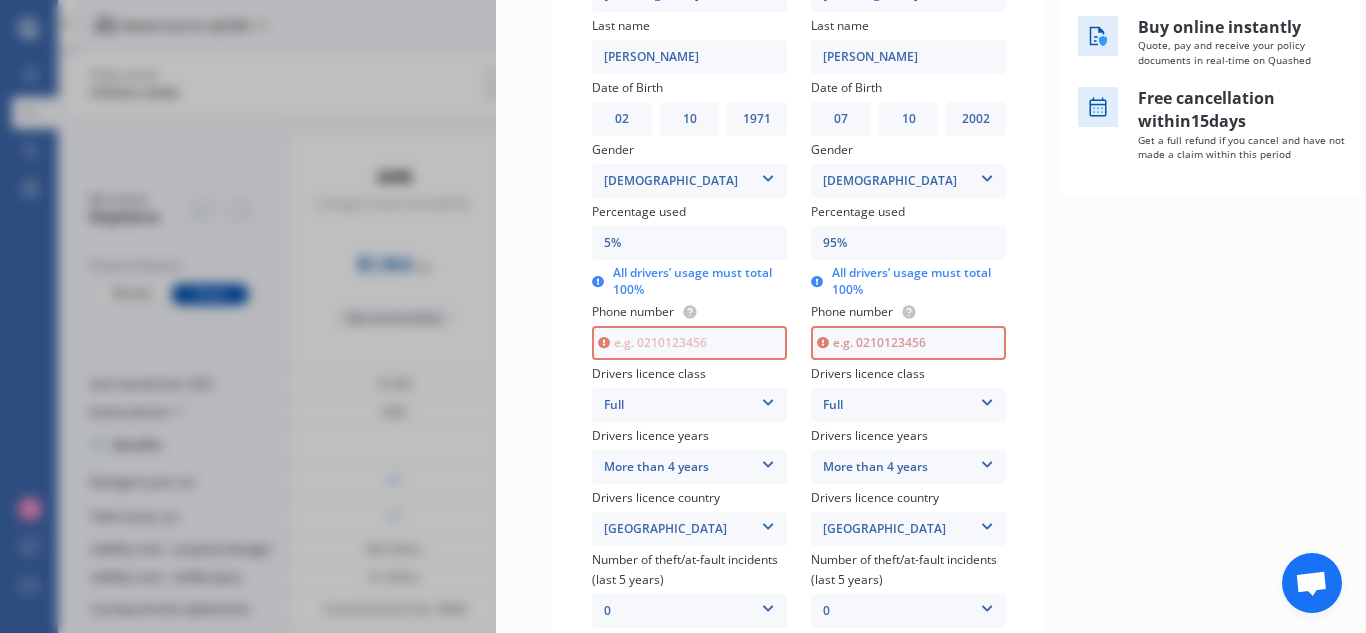 click at bounding box center [908, 343] 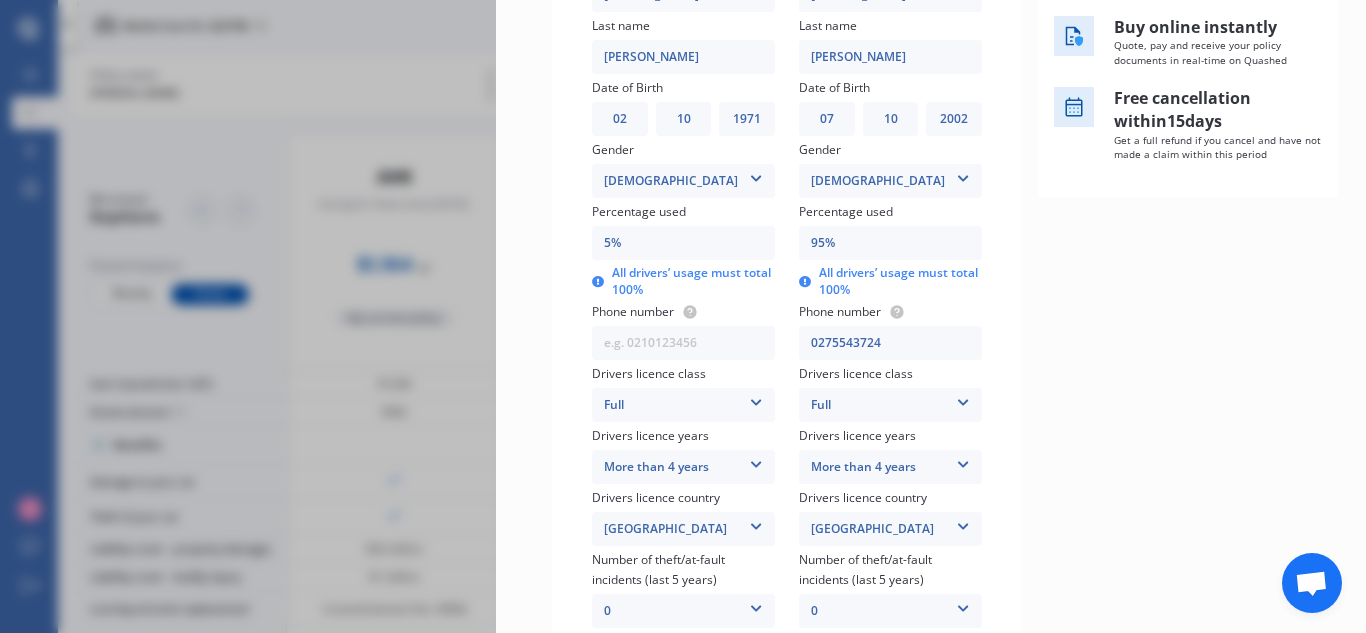 type on "0275543724" 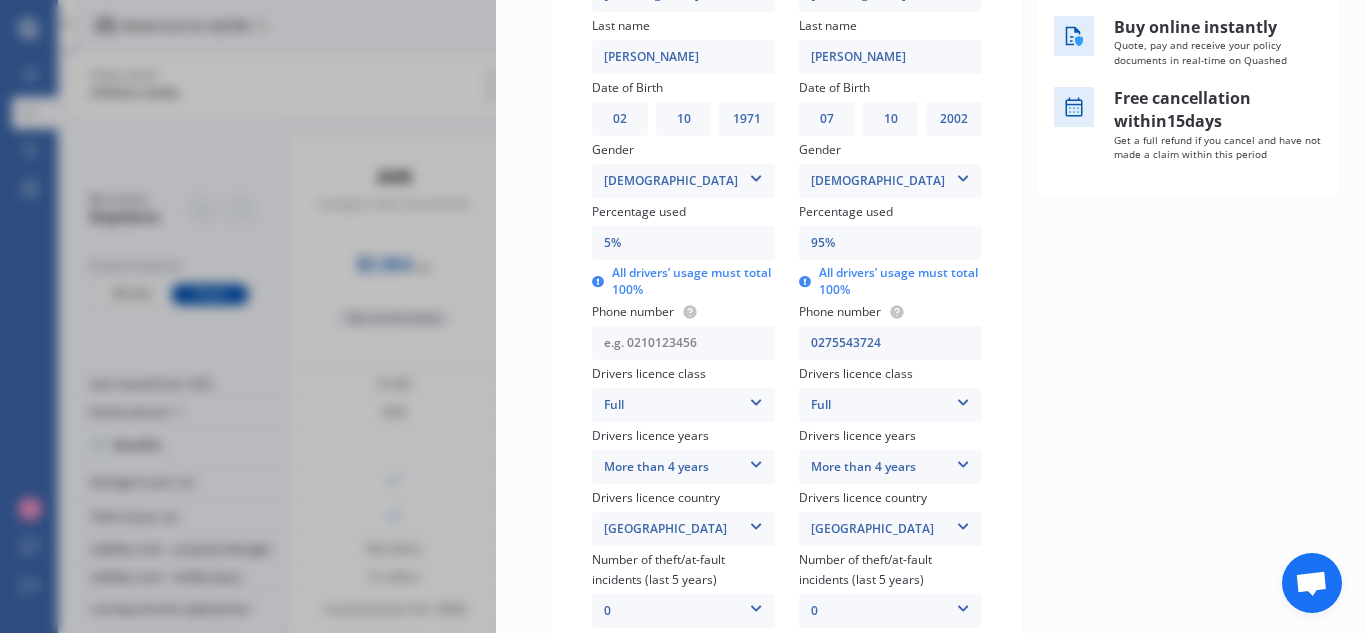click at bounding box center [683, 343] 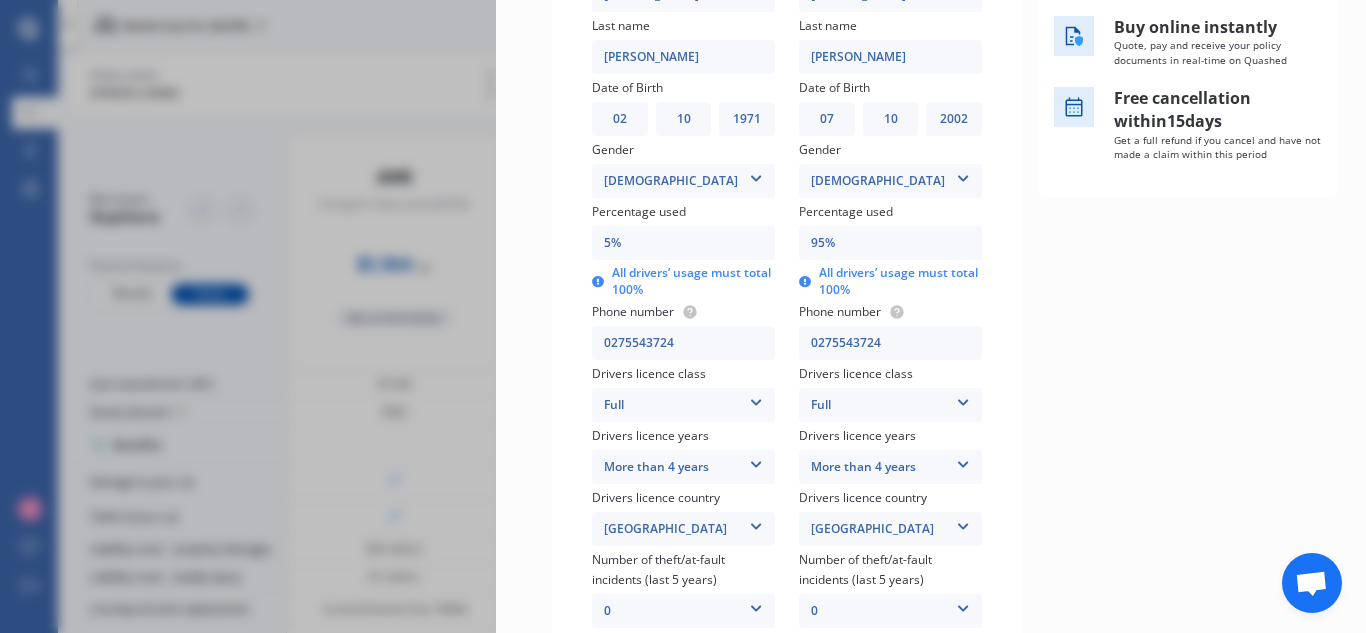 type on "0275543724" 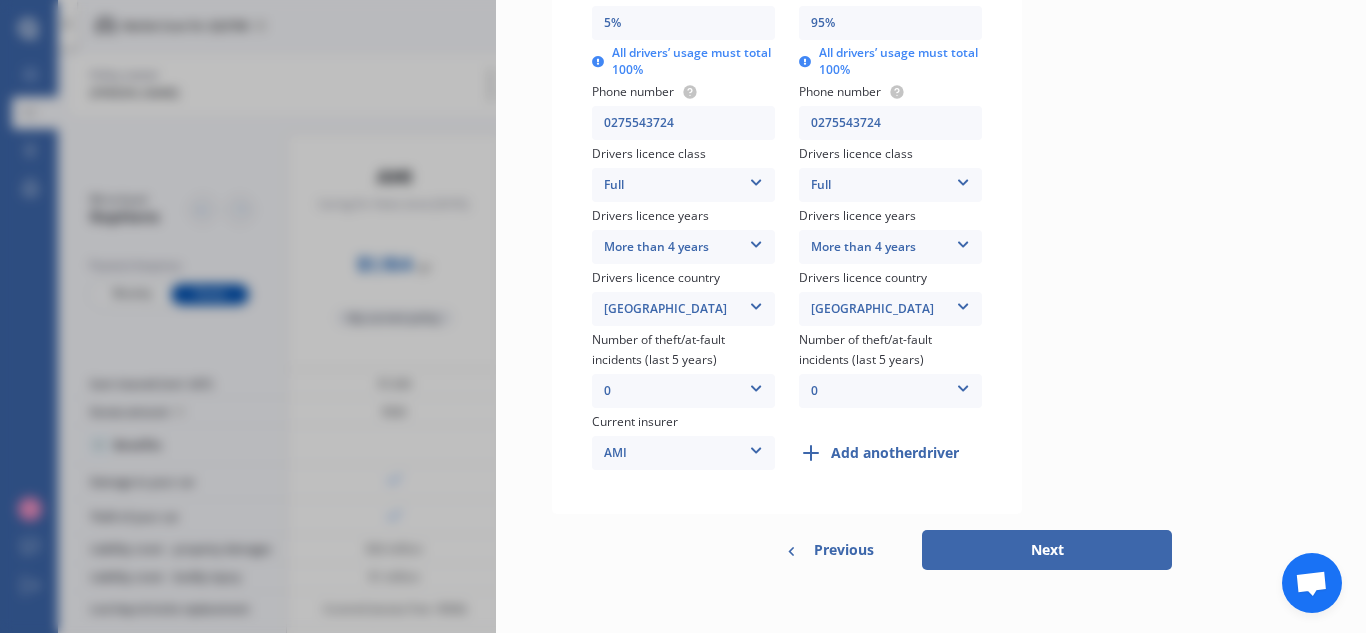 click on "Next" at bounding box center [1047, 550] 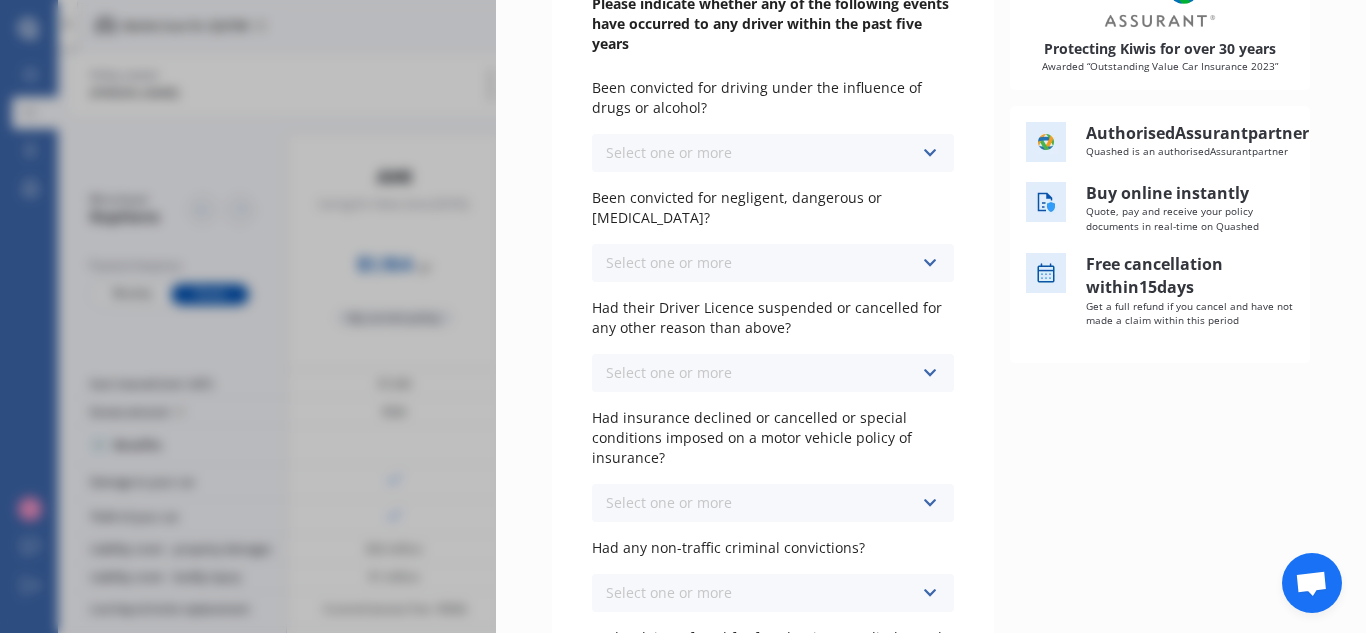 scroll, scrollTop: 0, scrollLeft: 0, axis: both 